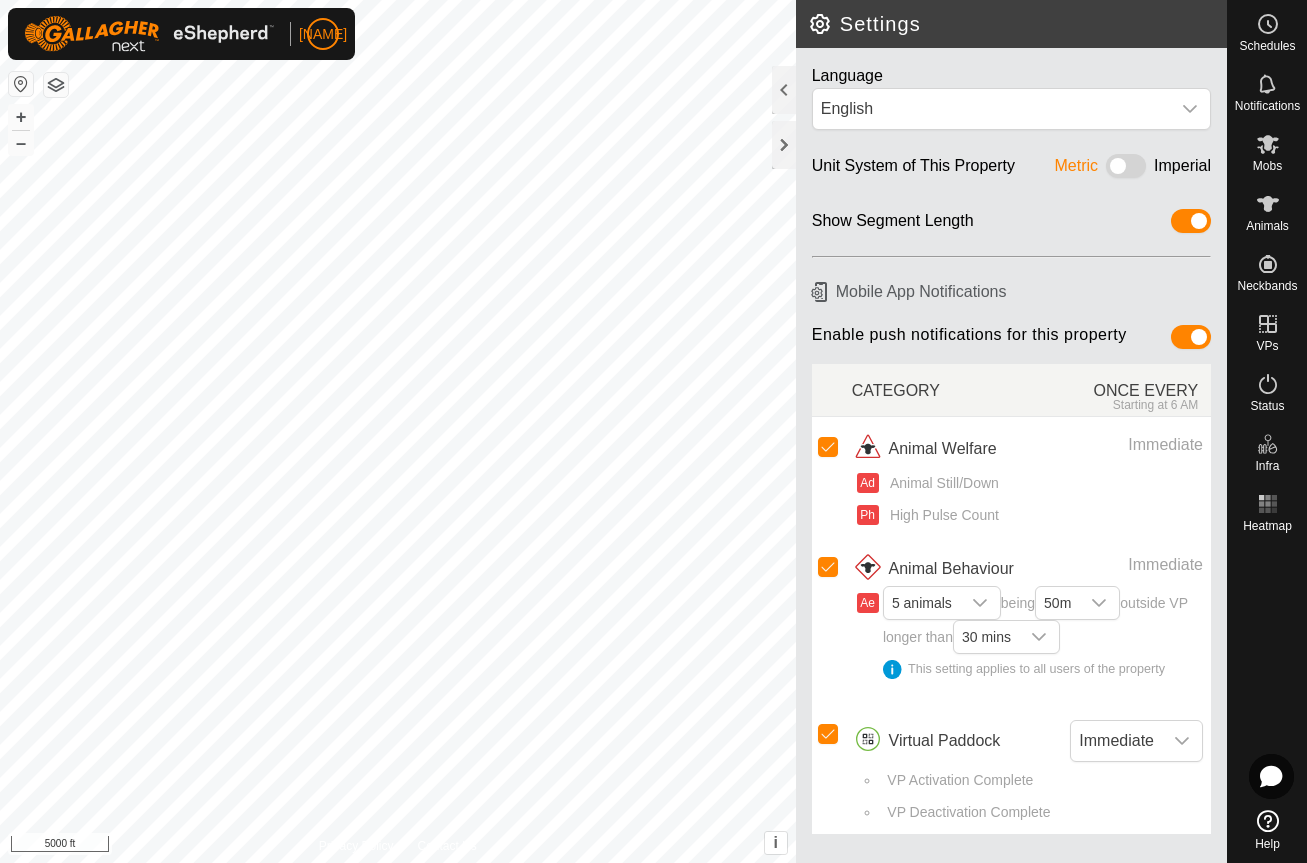 scroll, scrollTop: 0, scrollLeft: 0, axis: both 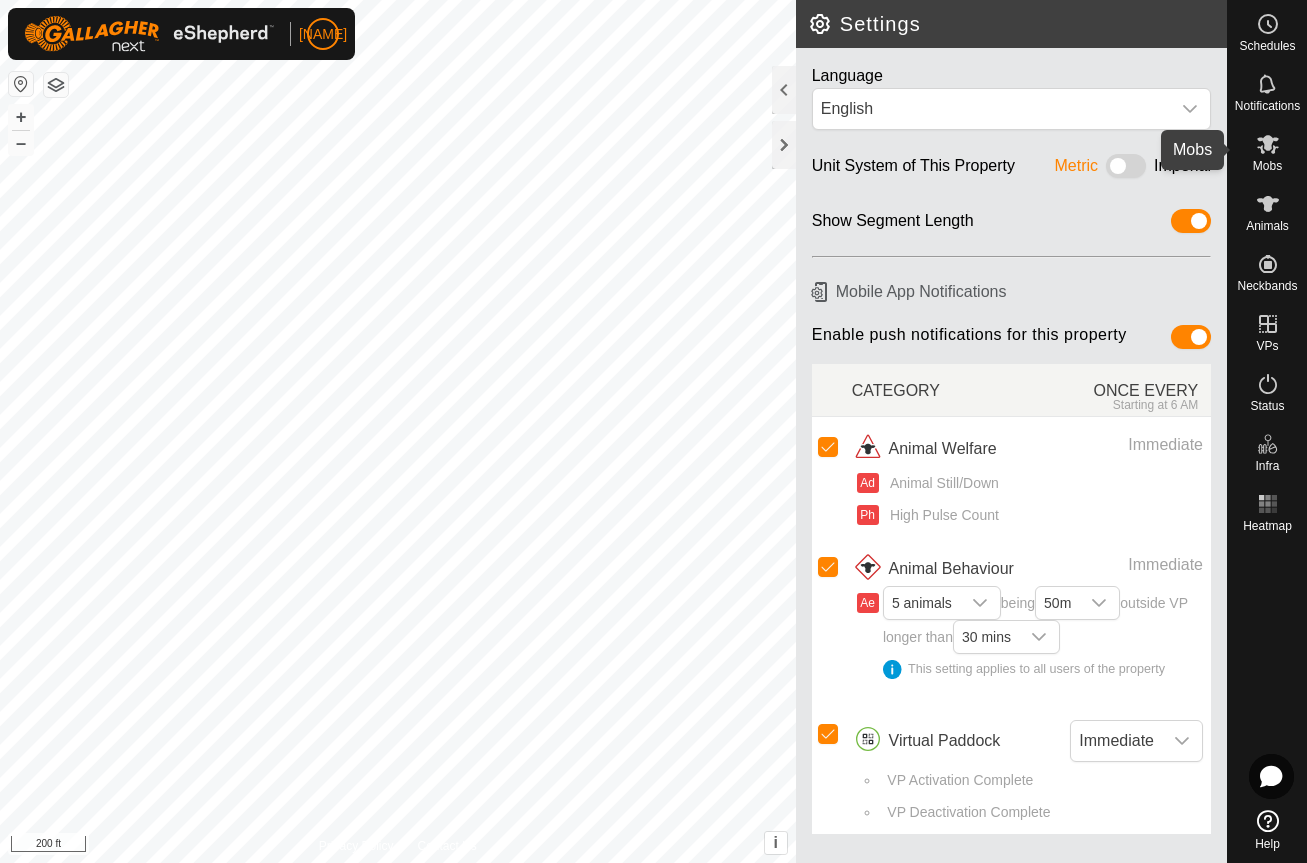 click 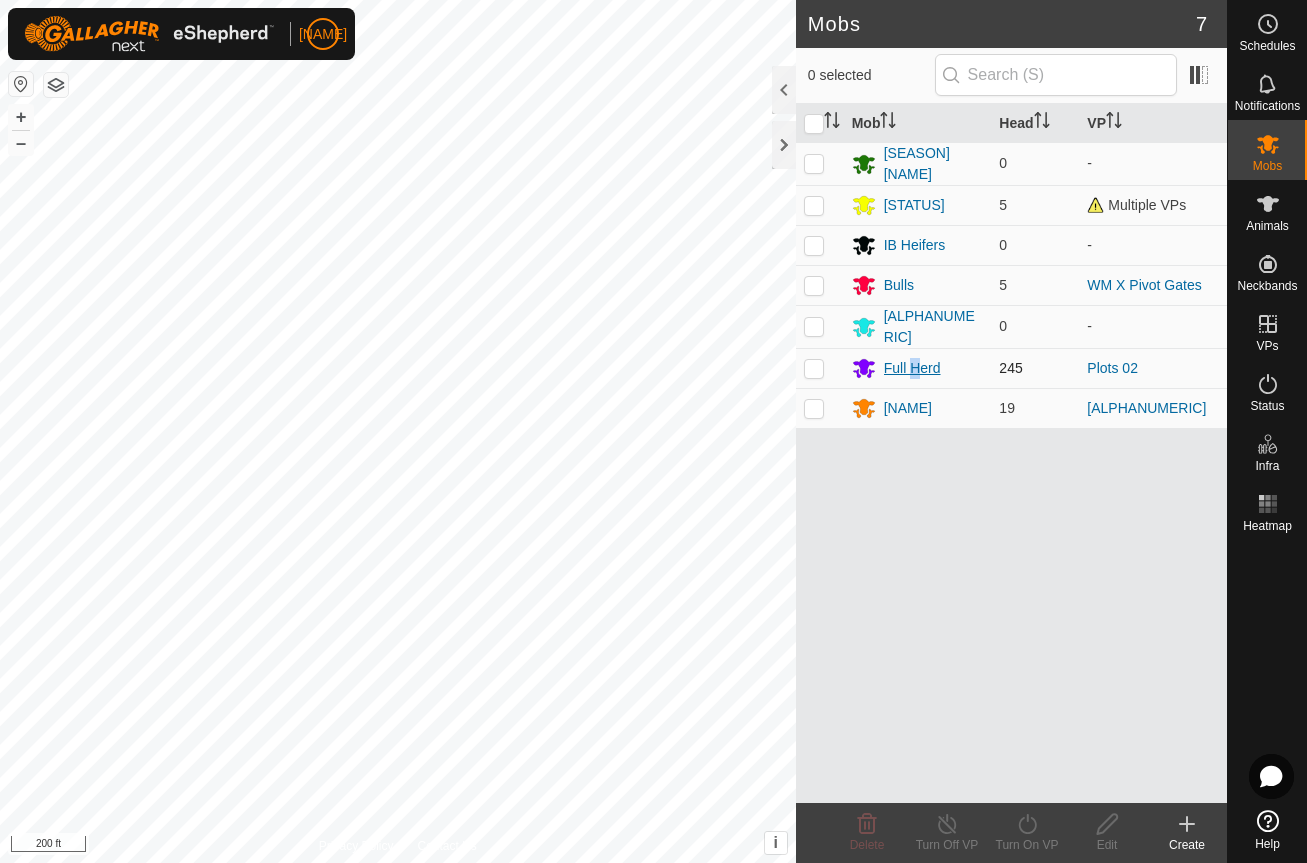 click on "Full Herd" at bounding box center (912, 368) 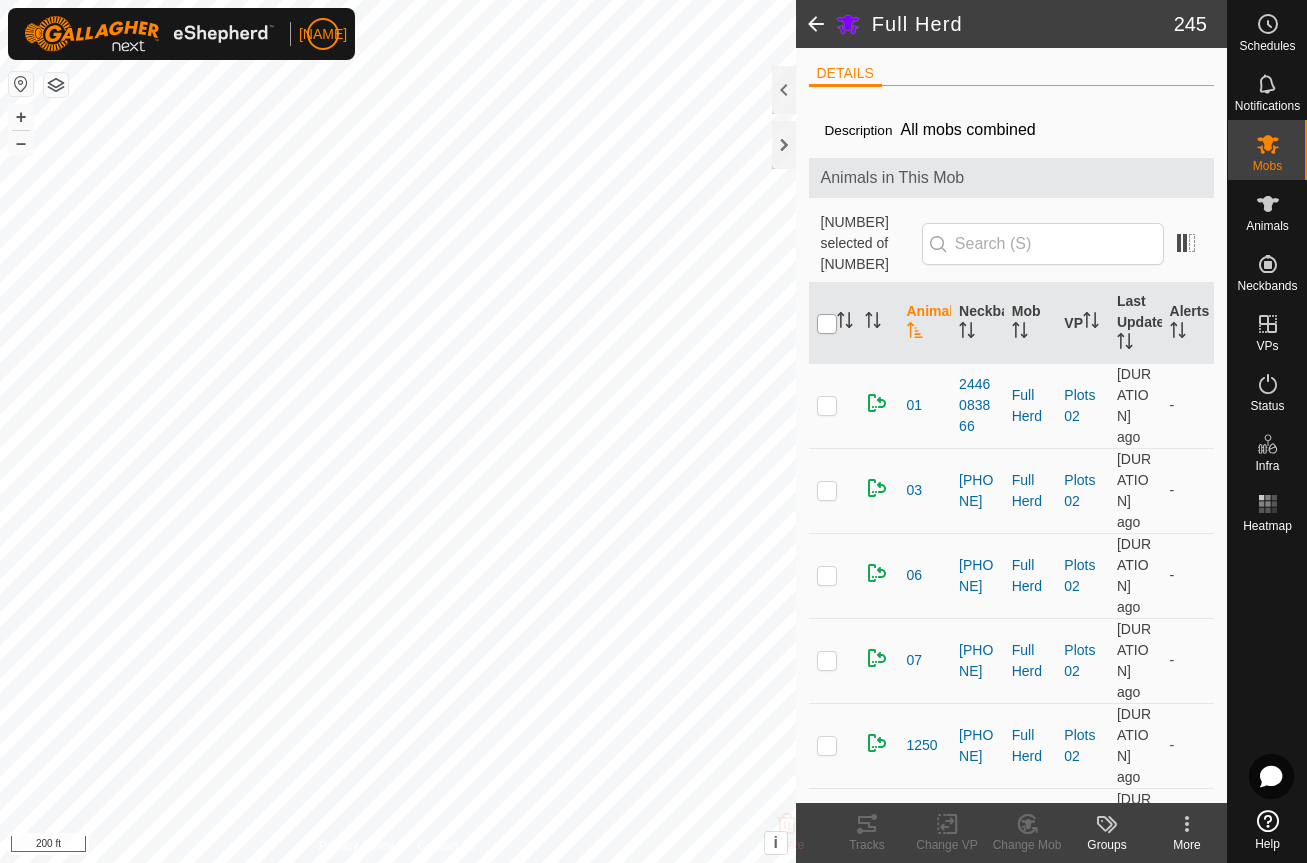 click at bounding box center (827, 324) 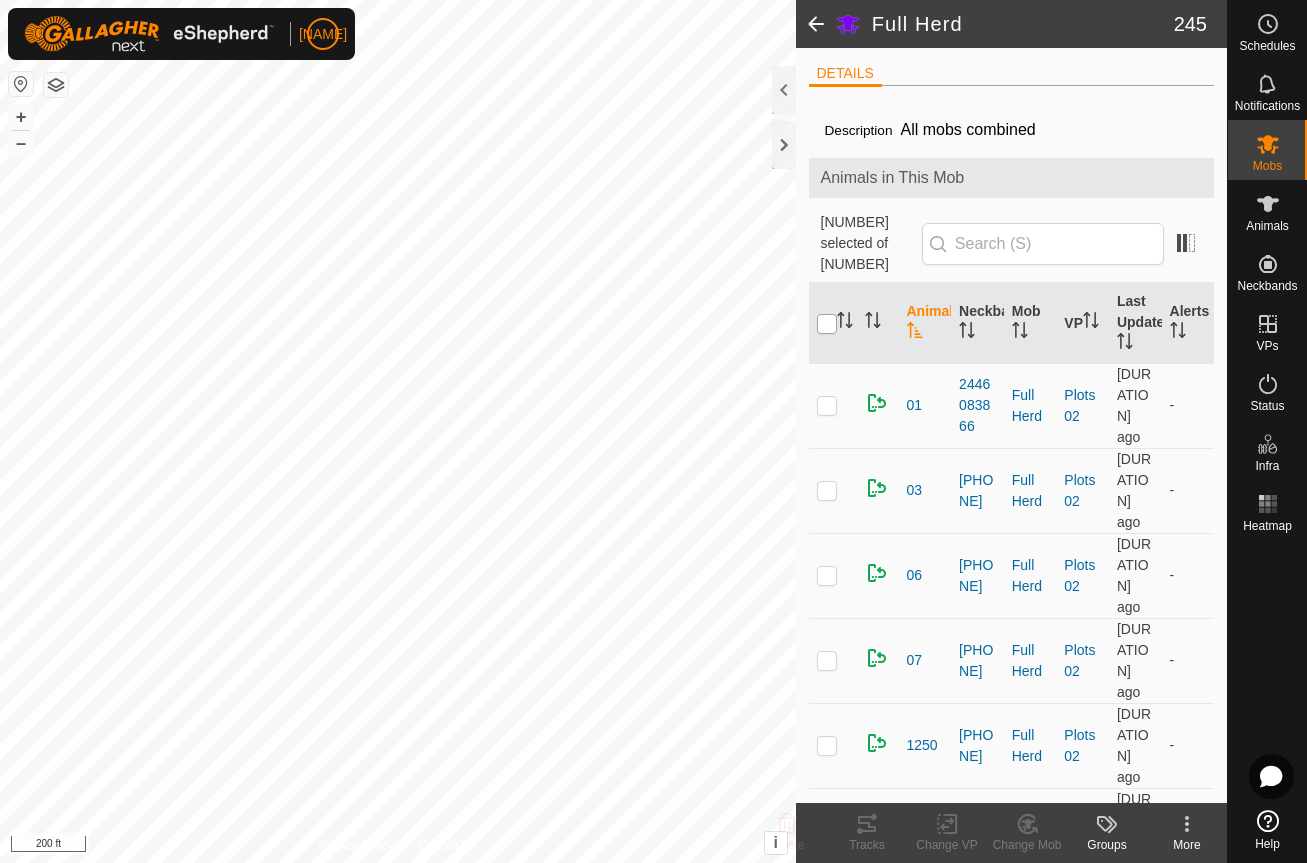 checkbox on "true" 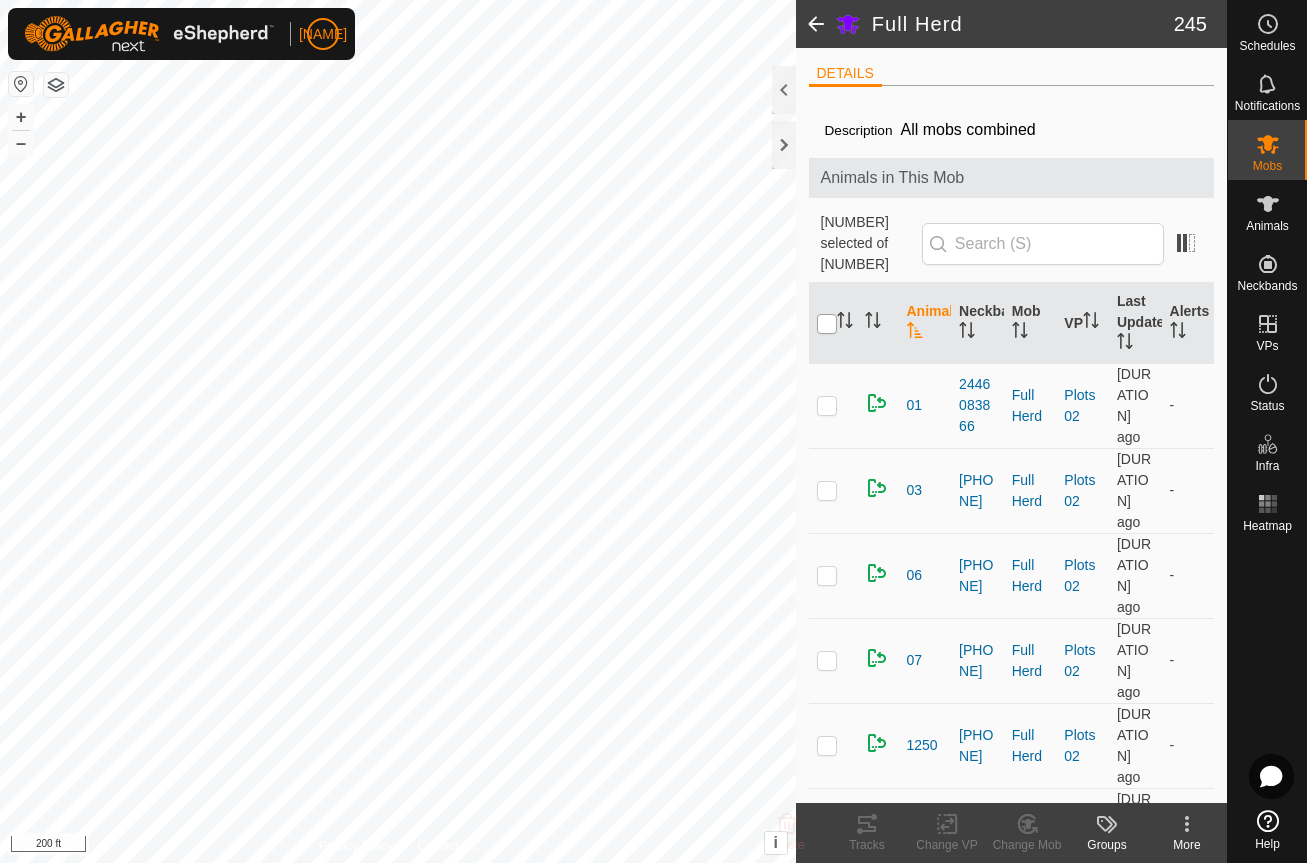 checkbox on "true" 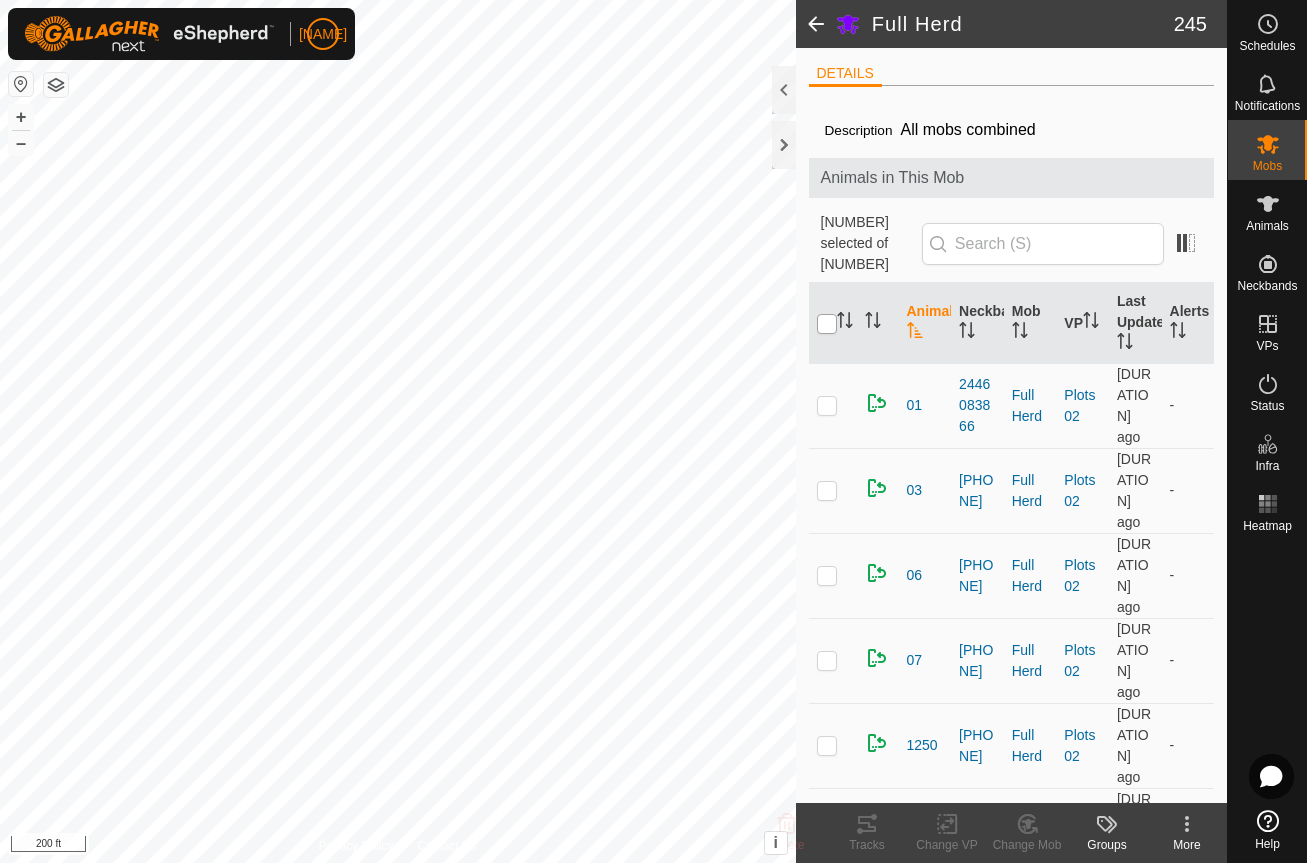 checkbox on "true" 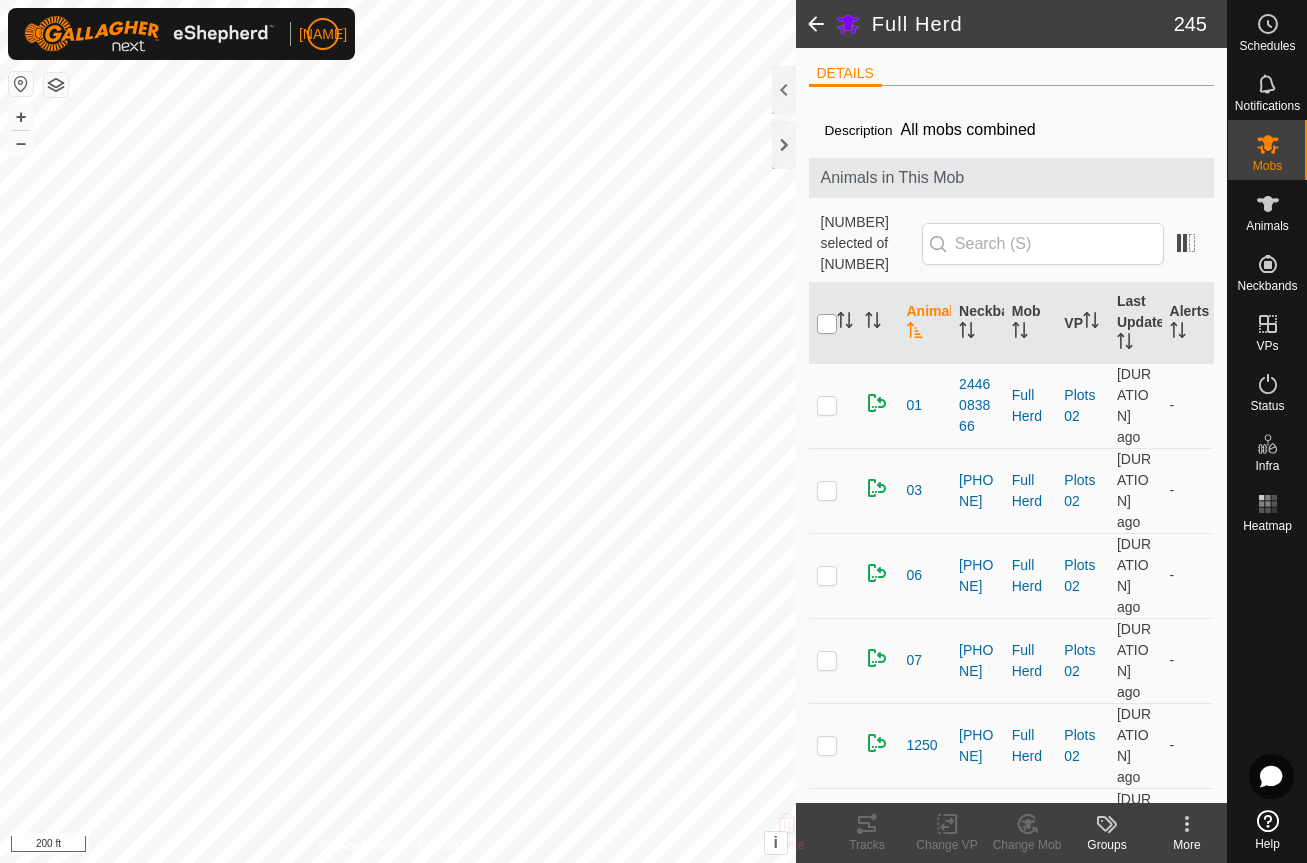 checkbox on "true" 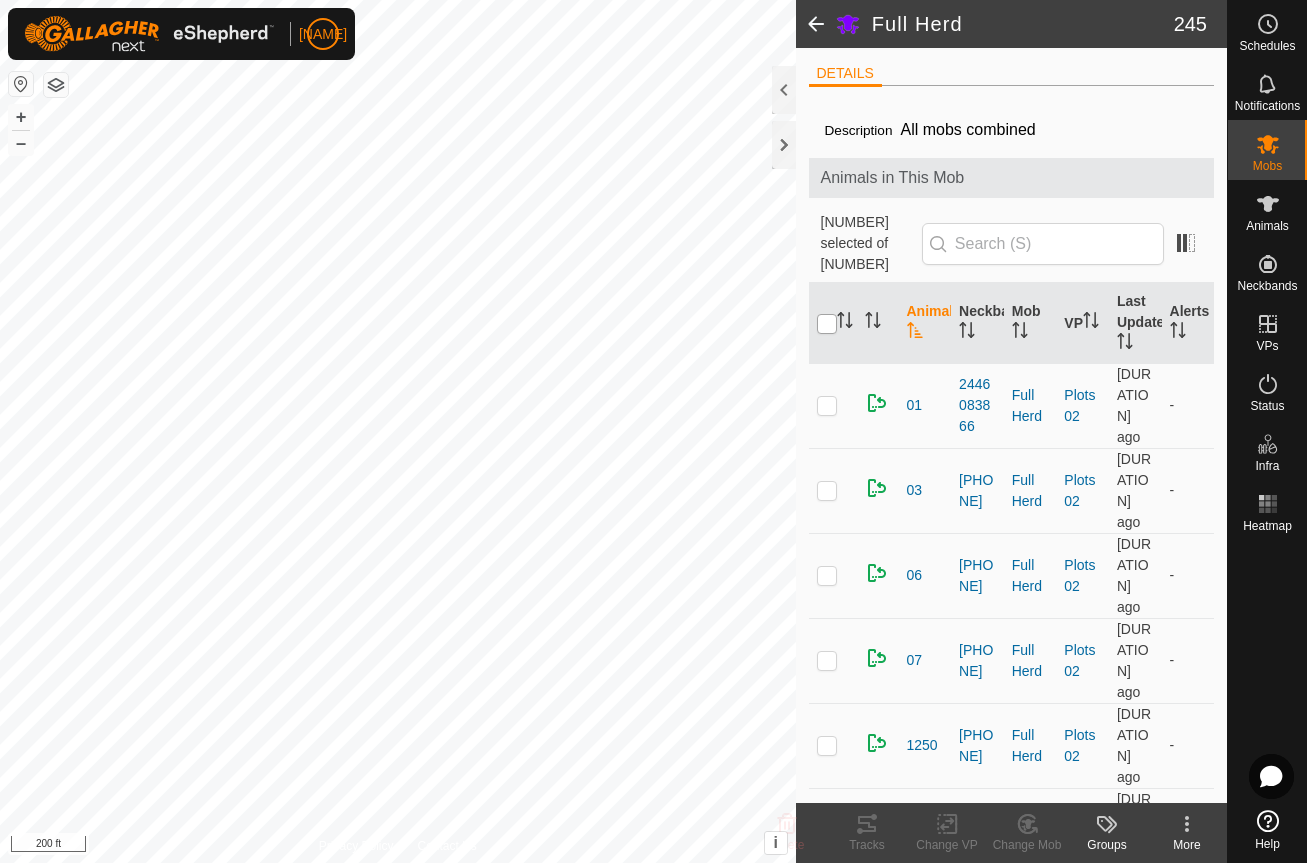 checkbox on "true" 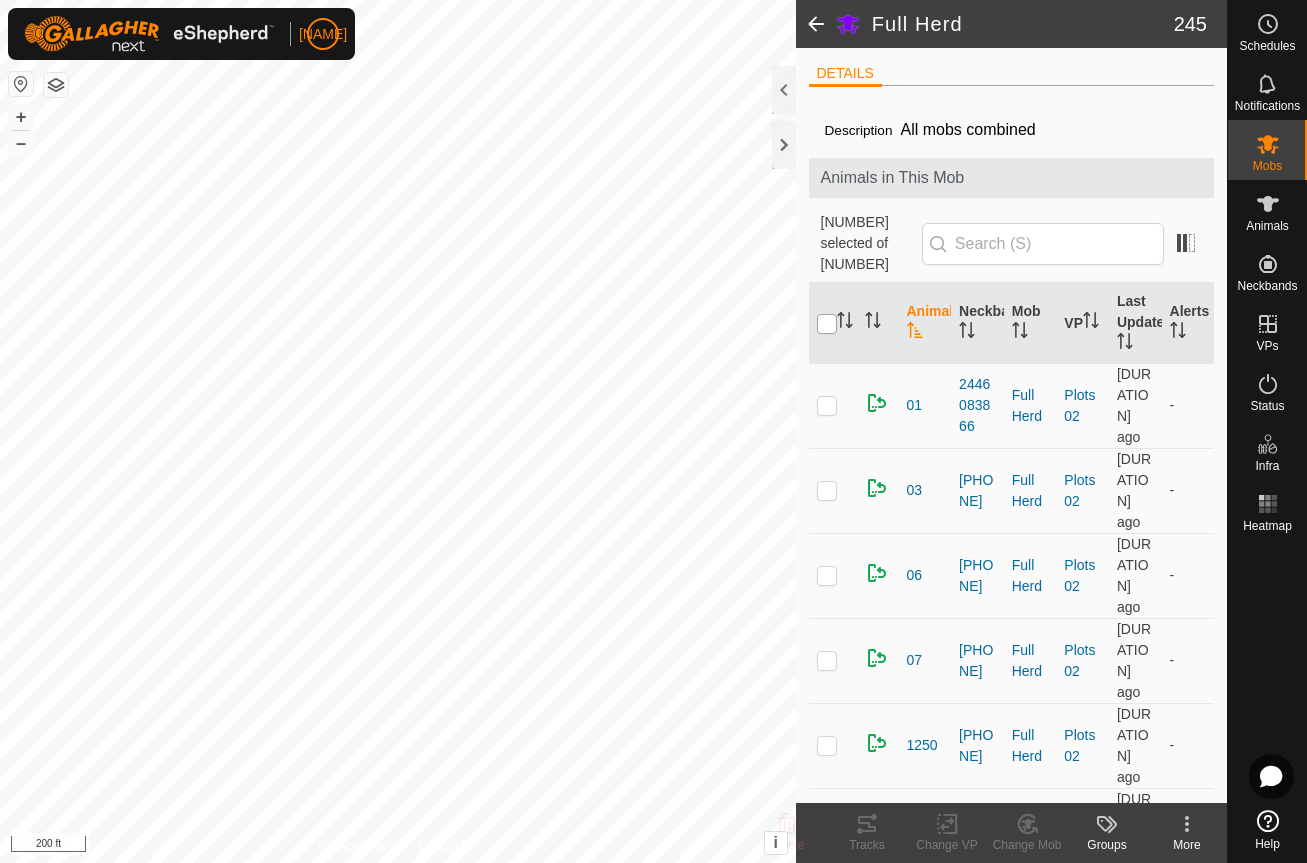 checkbox on "true" 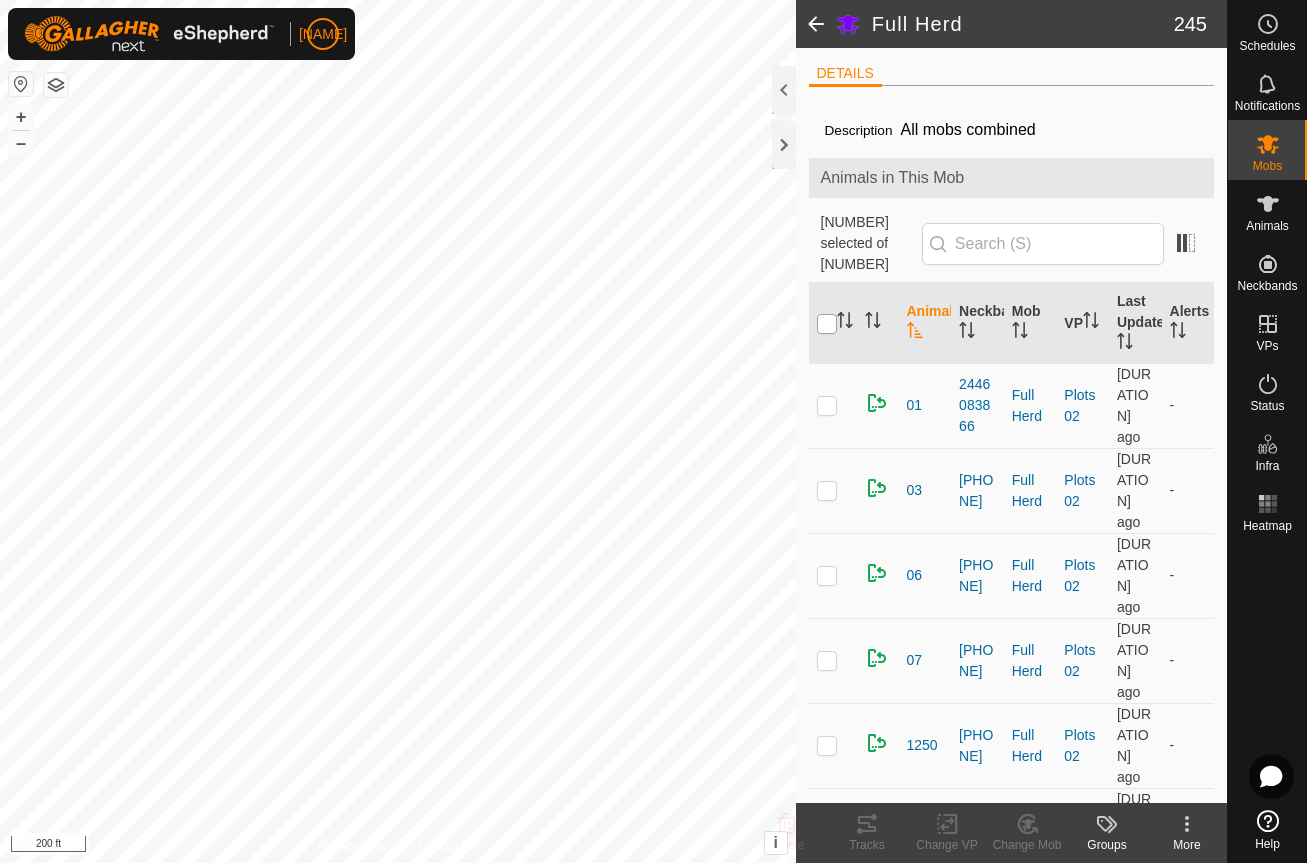 checkbox on "true" 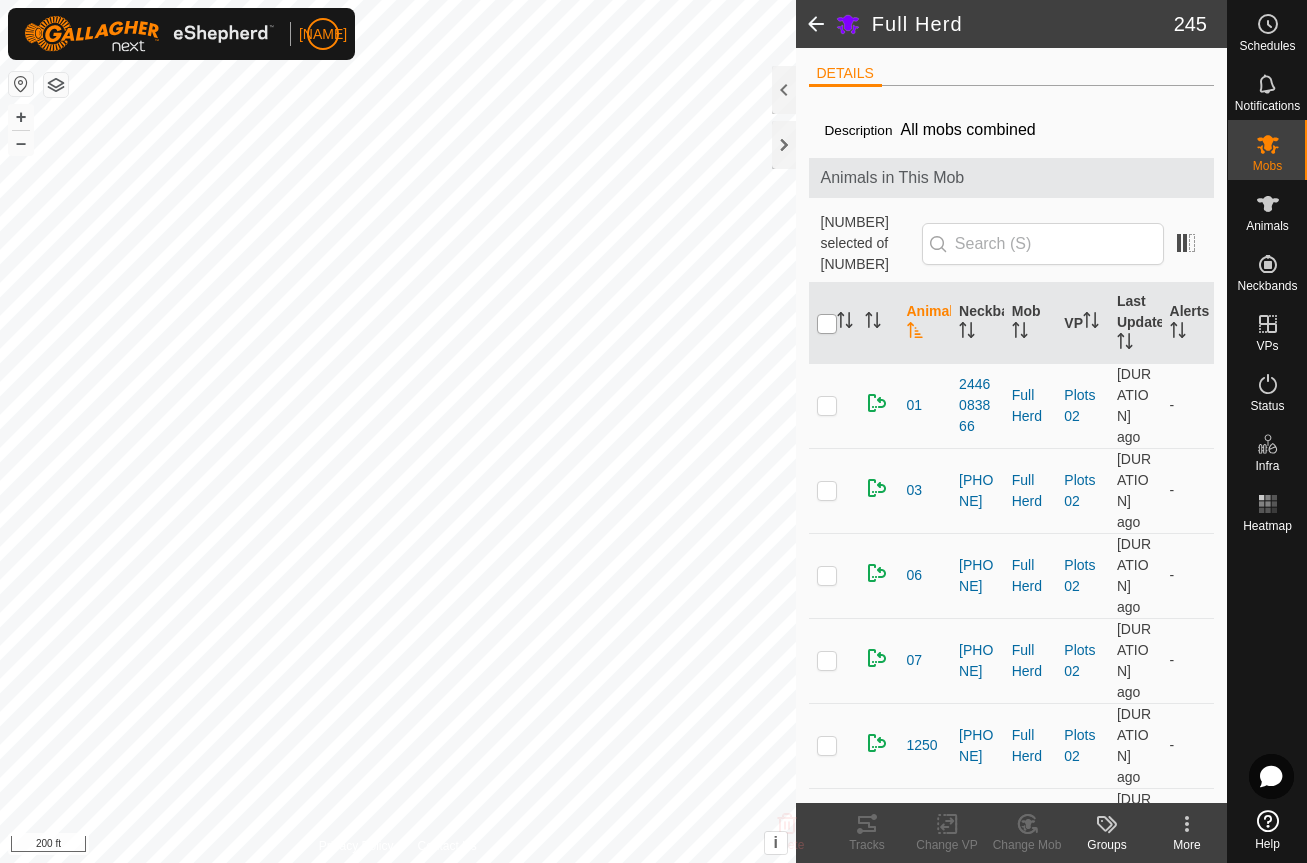 checkbox on "true" 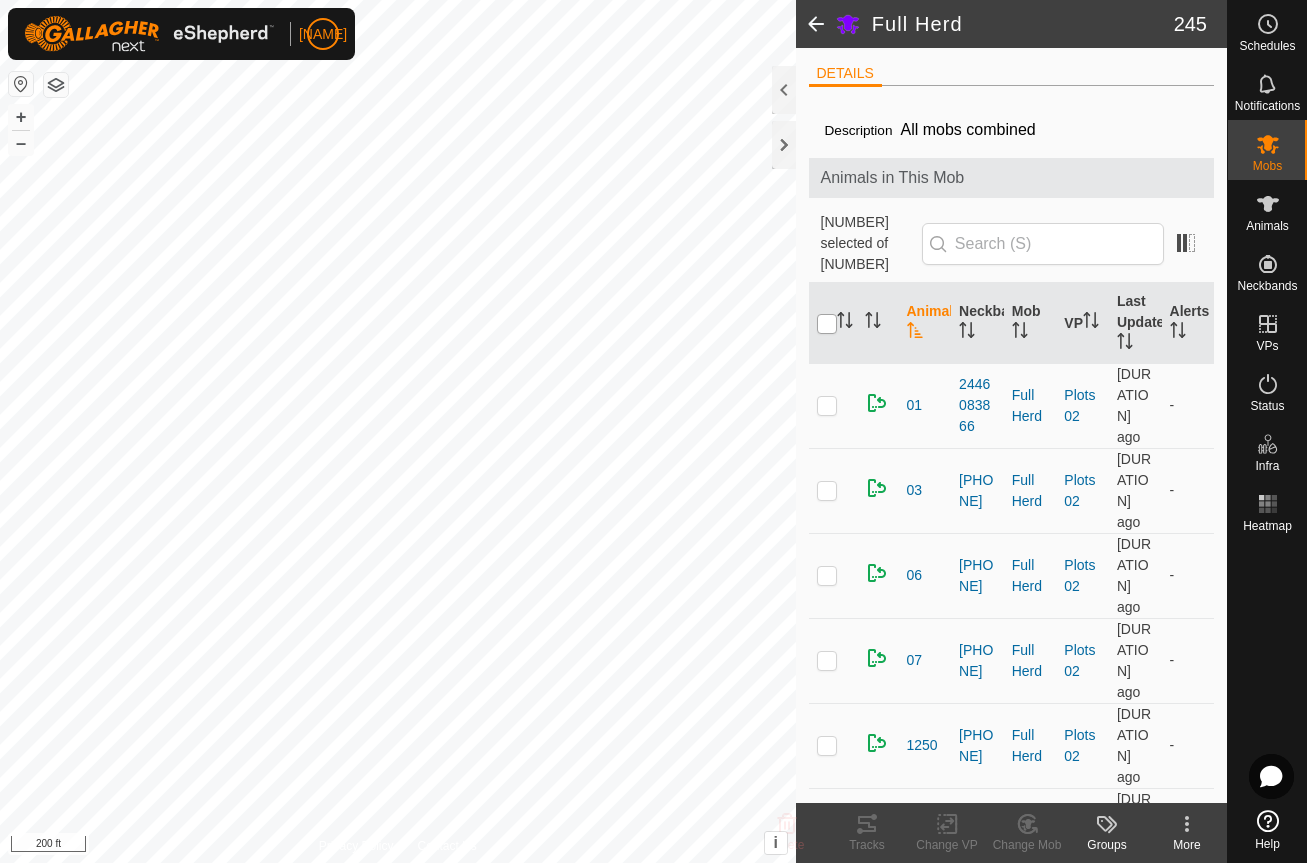 checkbox on "true" 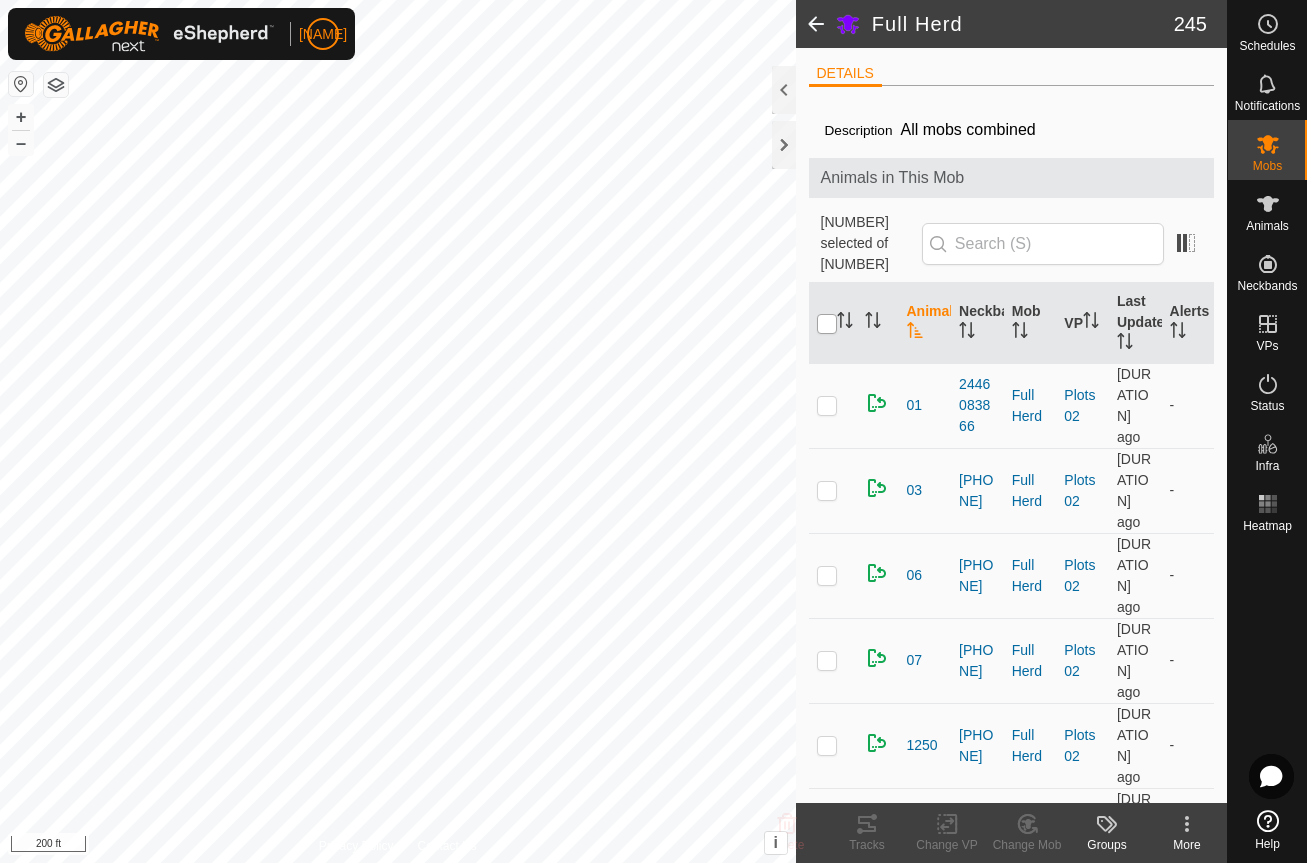 checkbox on "true" 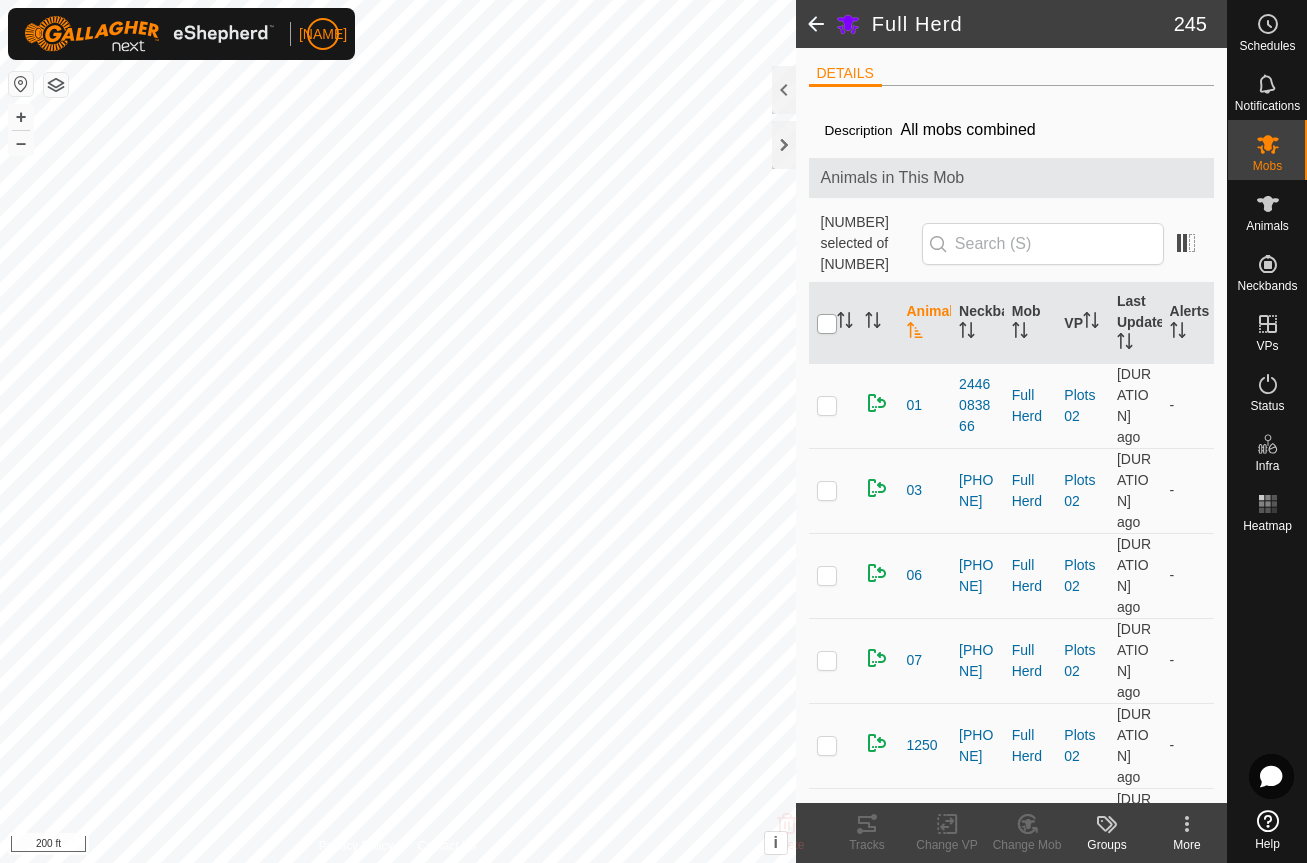 checkbox on "true" 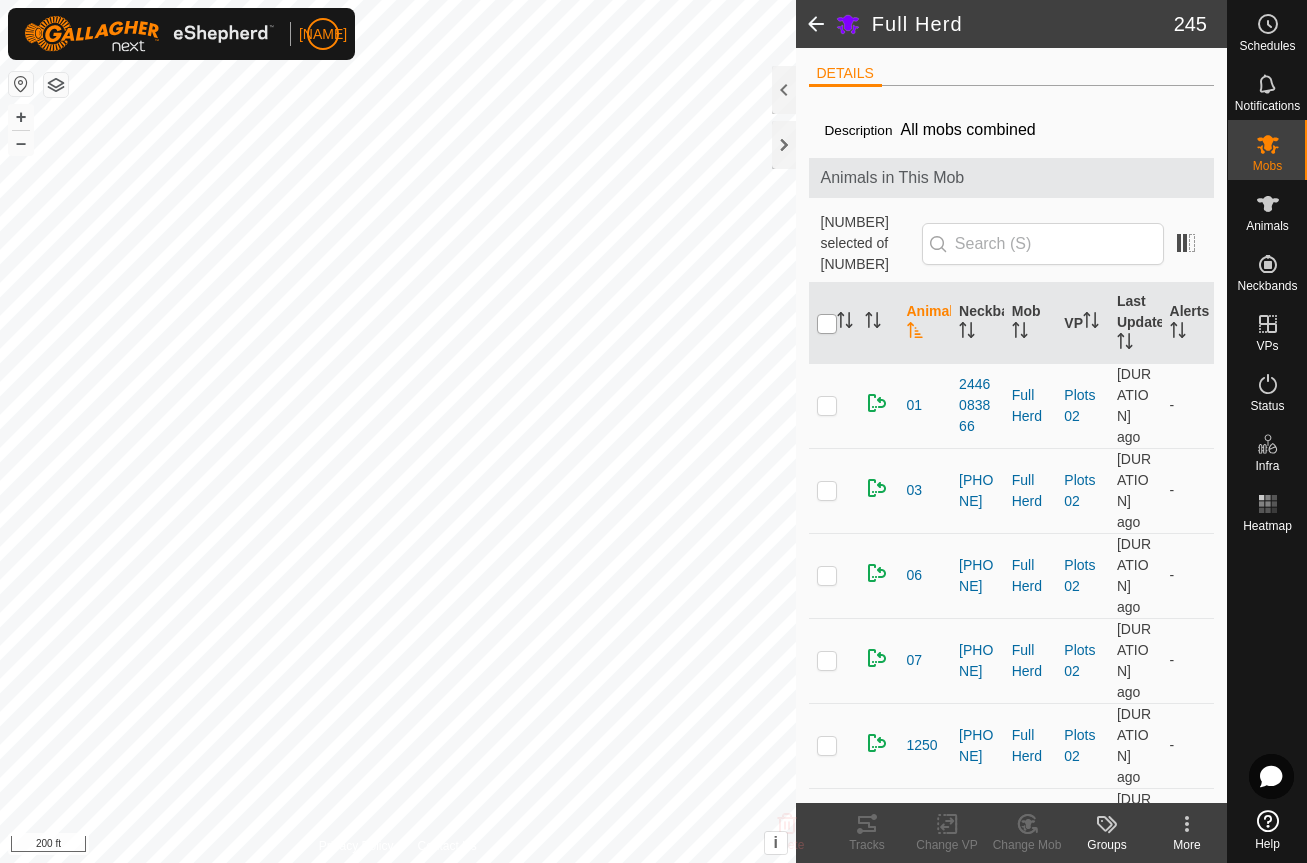 checkbox on "true" 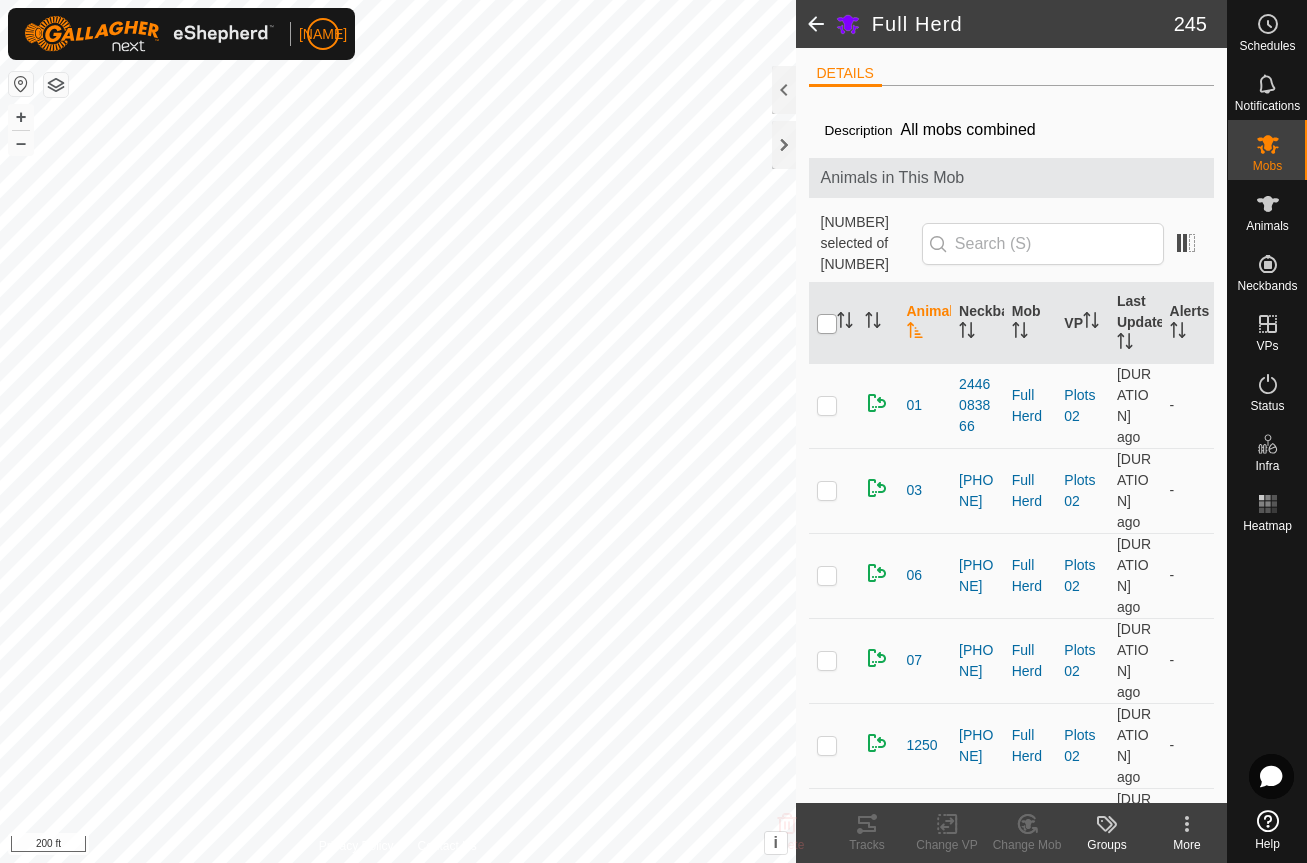 checkbox on "true" 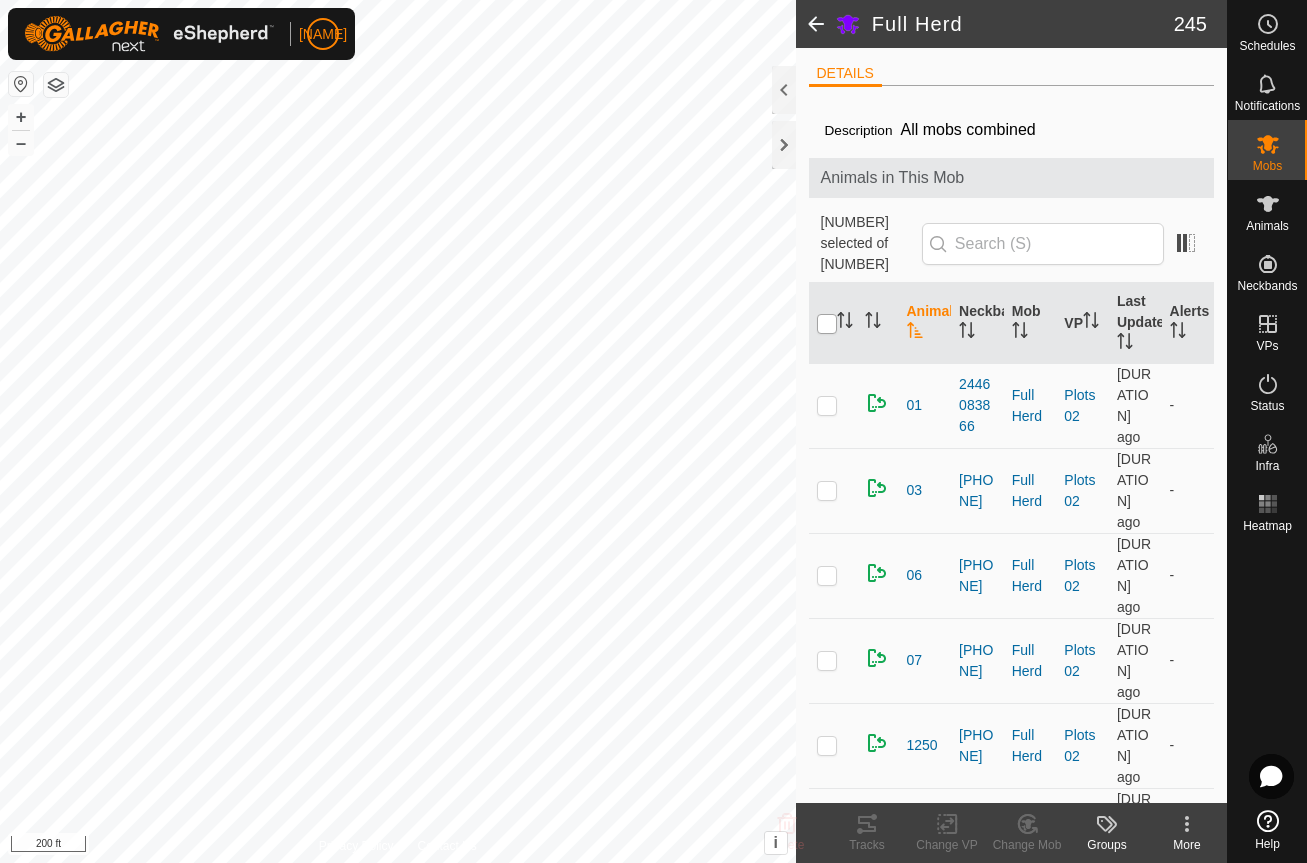 checkbox on "true" 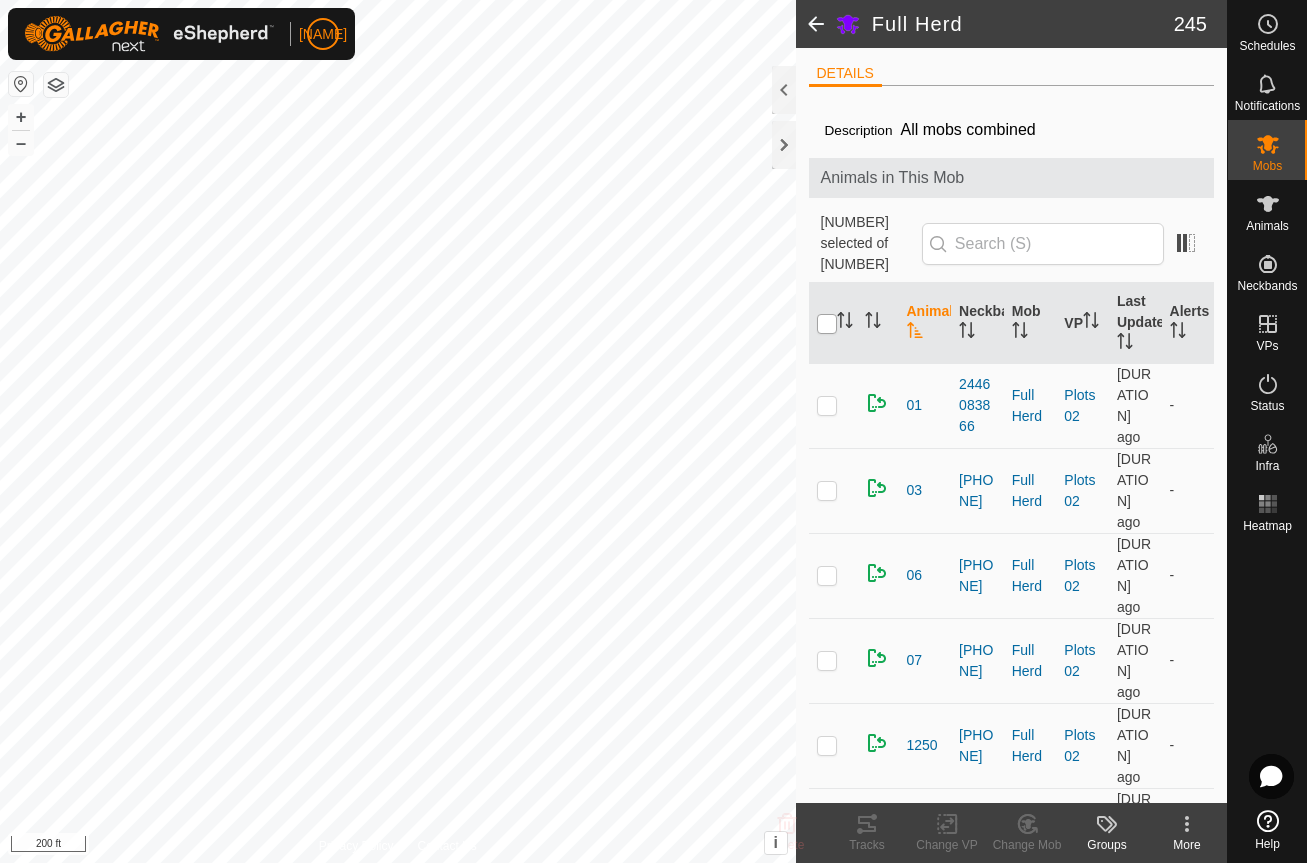 checkbox on "true" 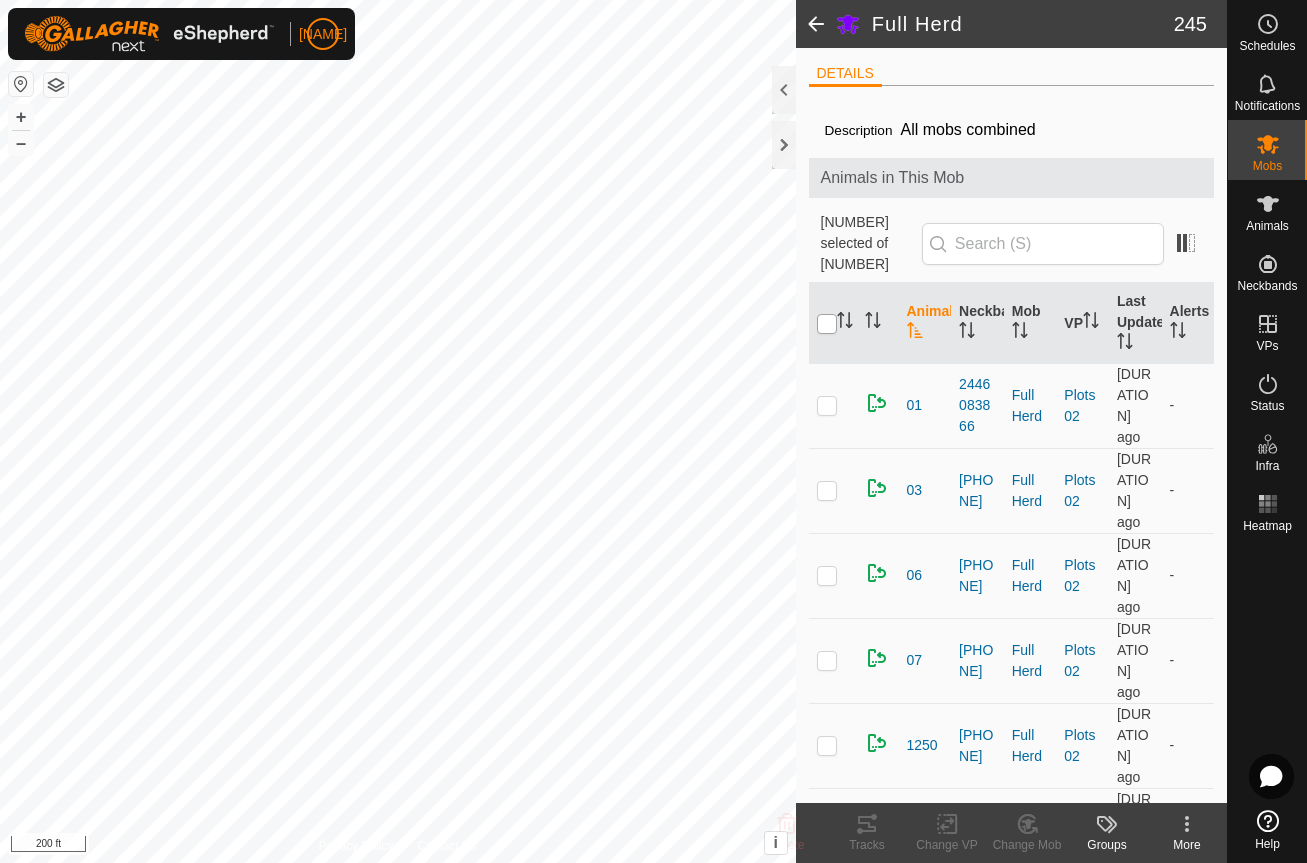 checkbox on "true" 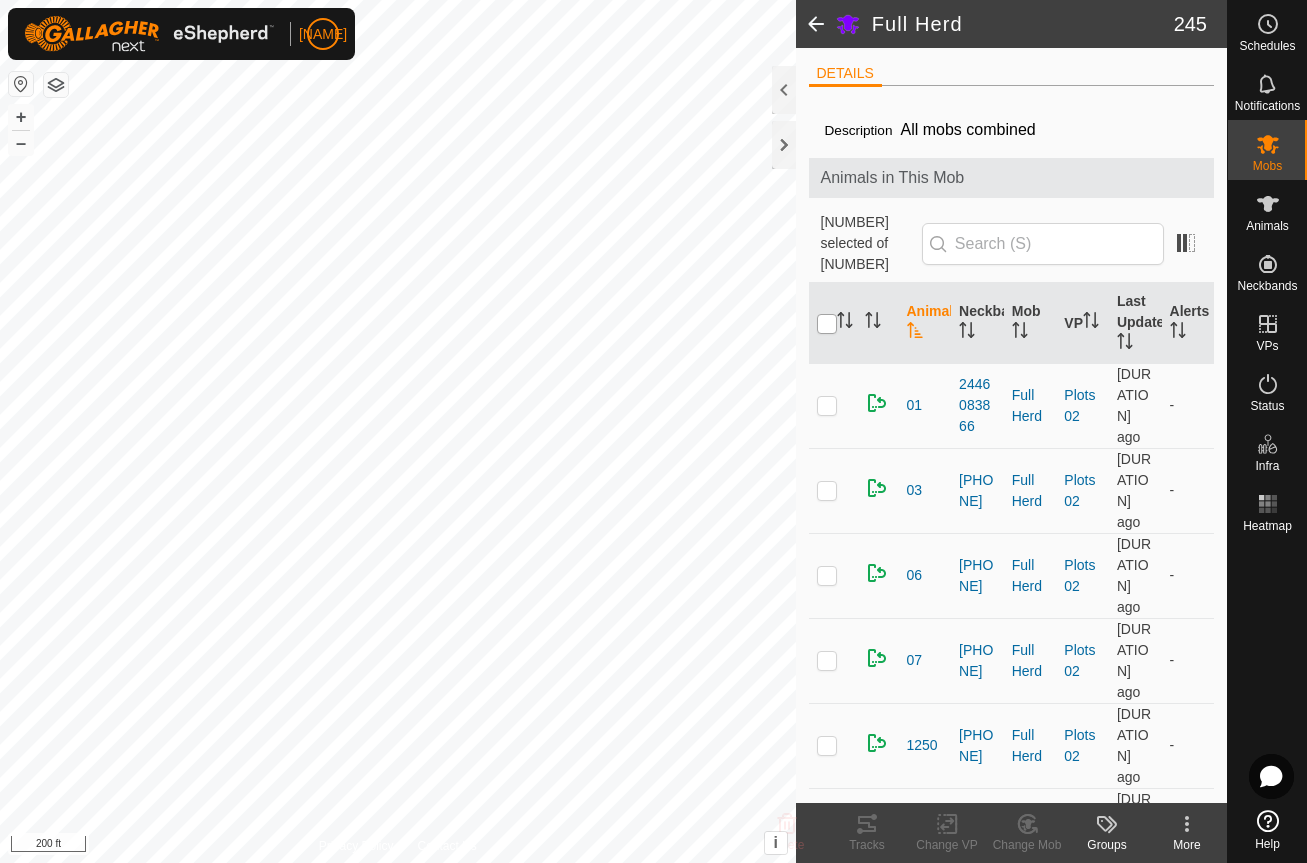 checkbox on "true" 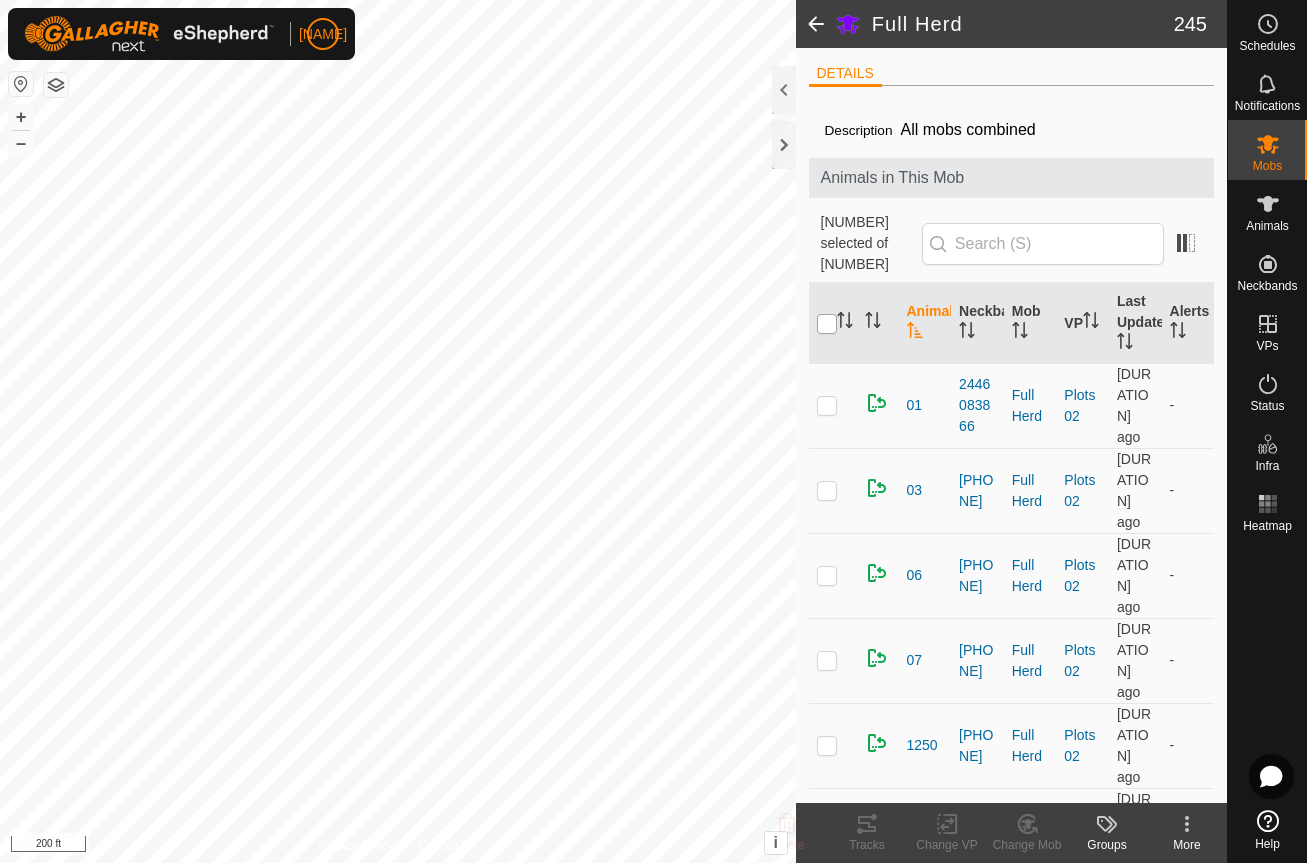 checkbox on "true" 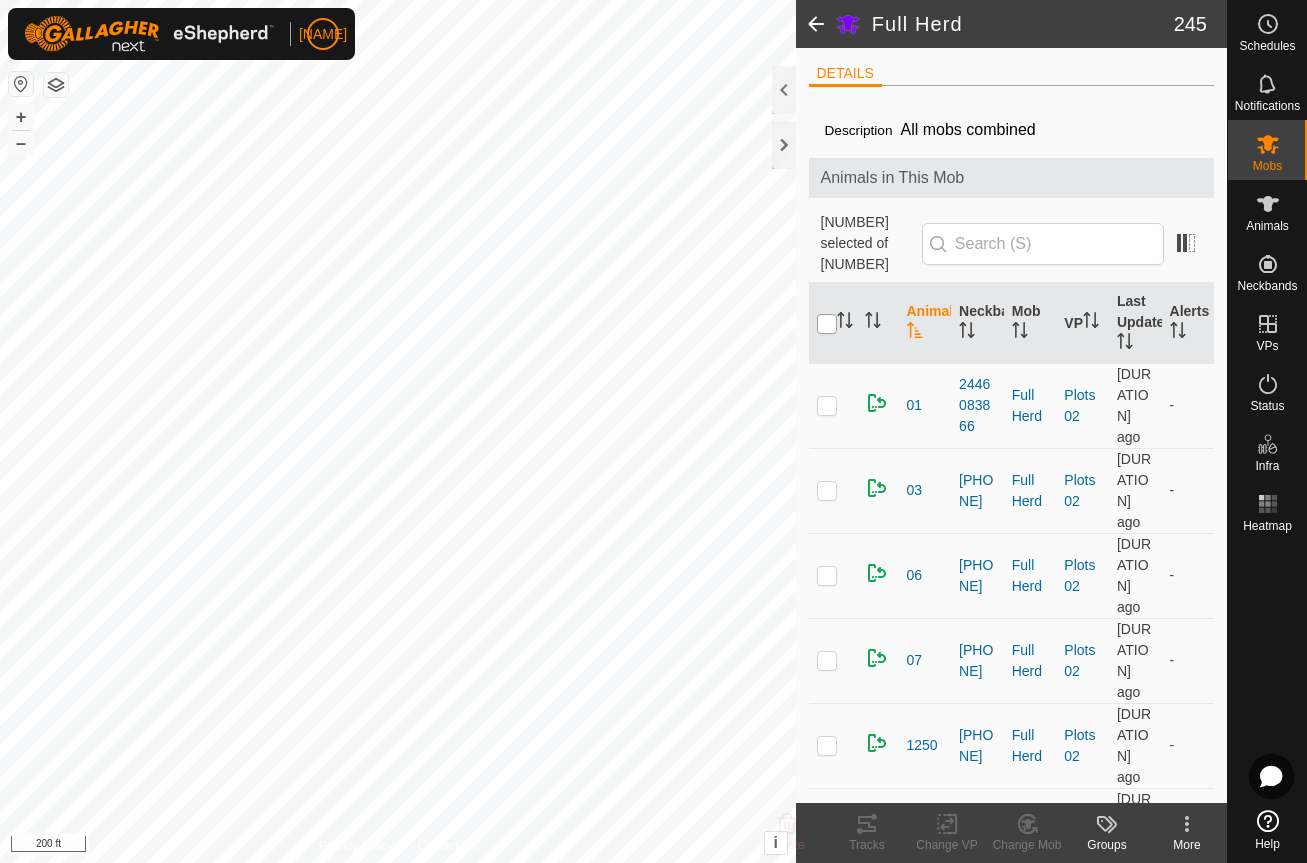 checkbox on "true" 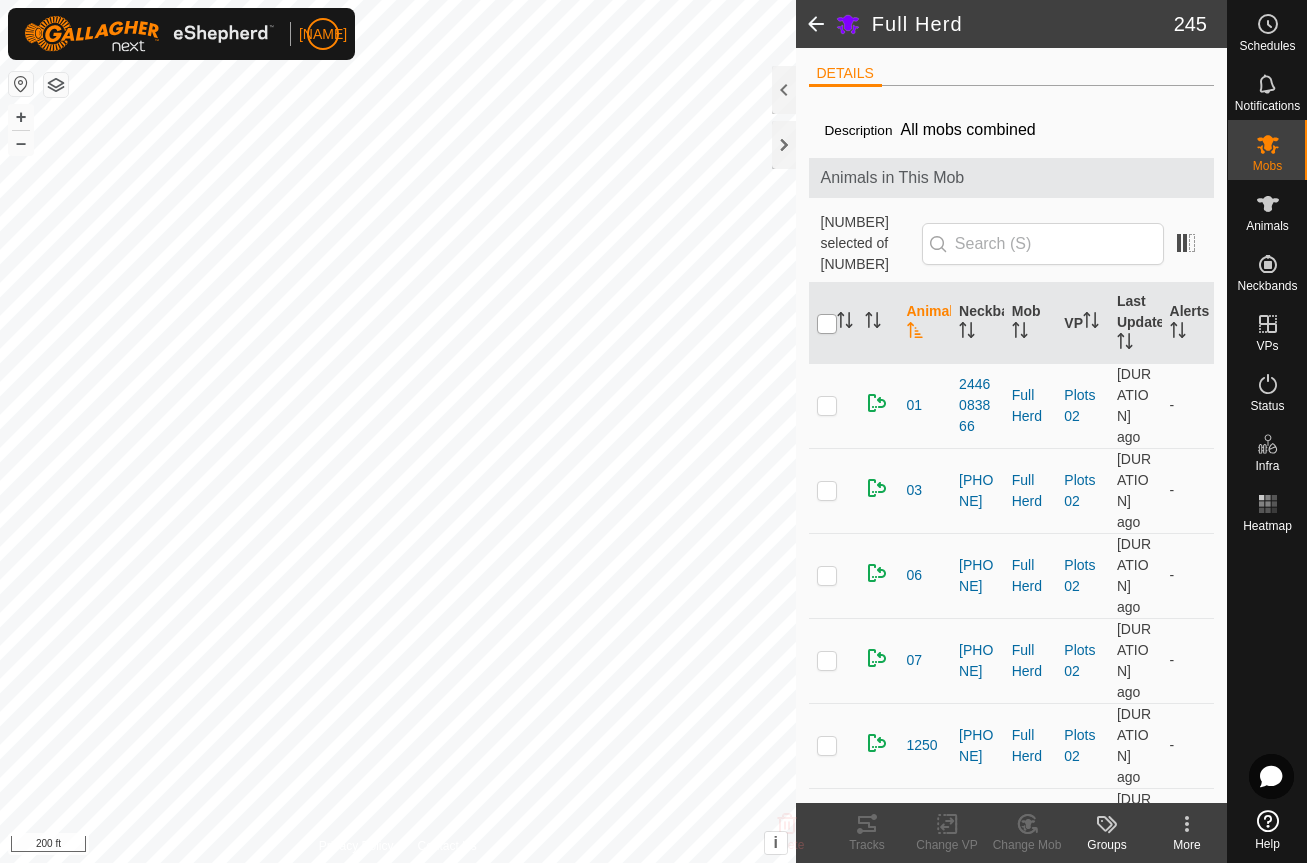 checkbox on "true" 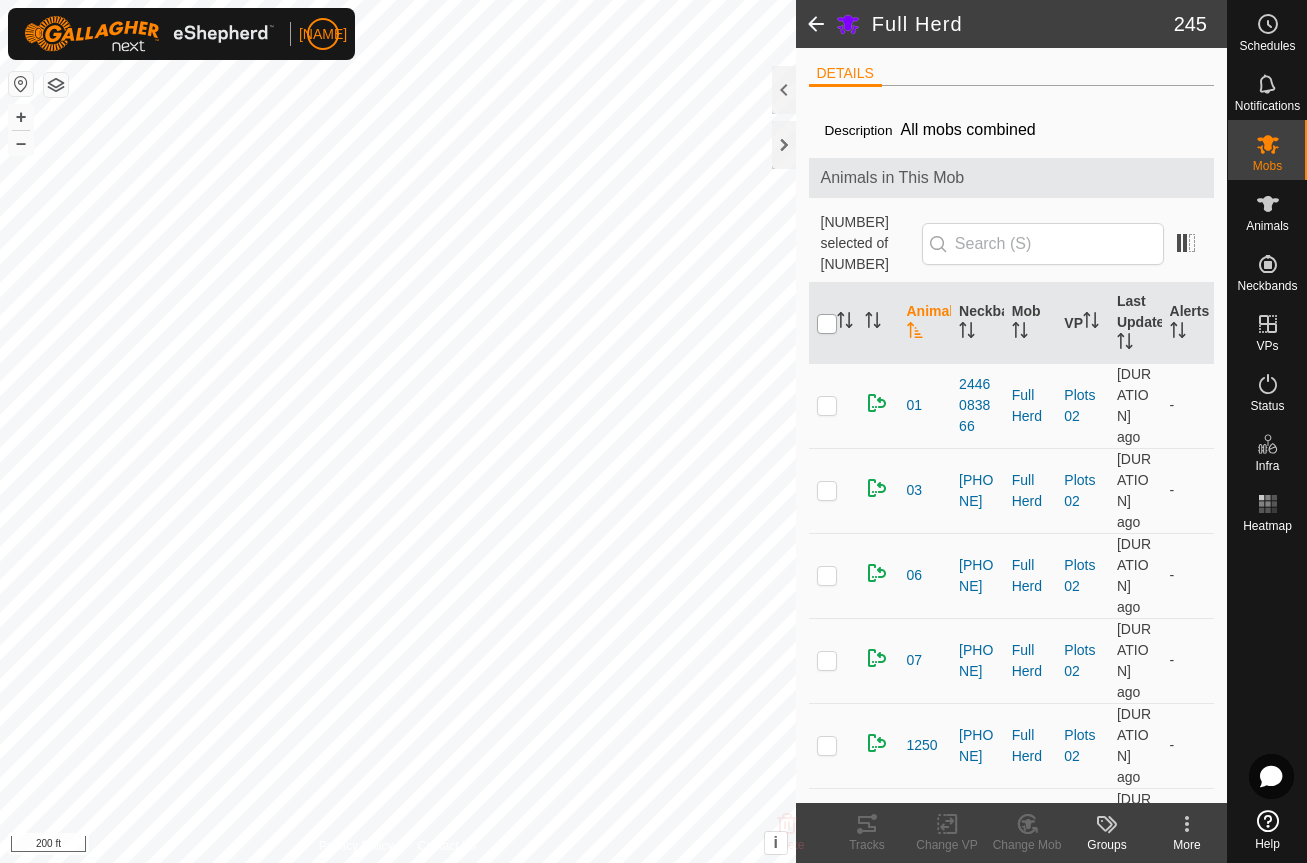 checkbox on "true" 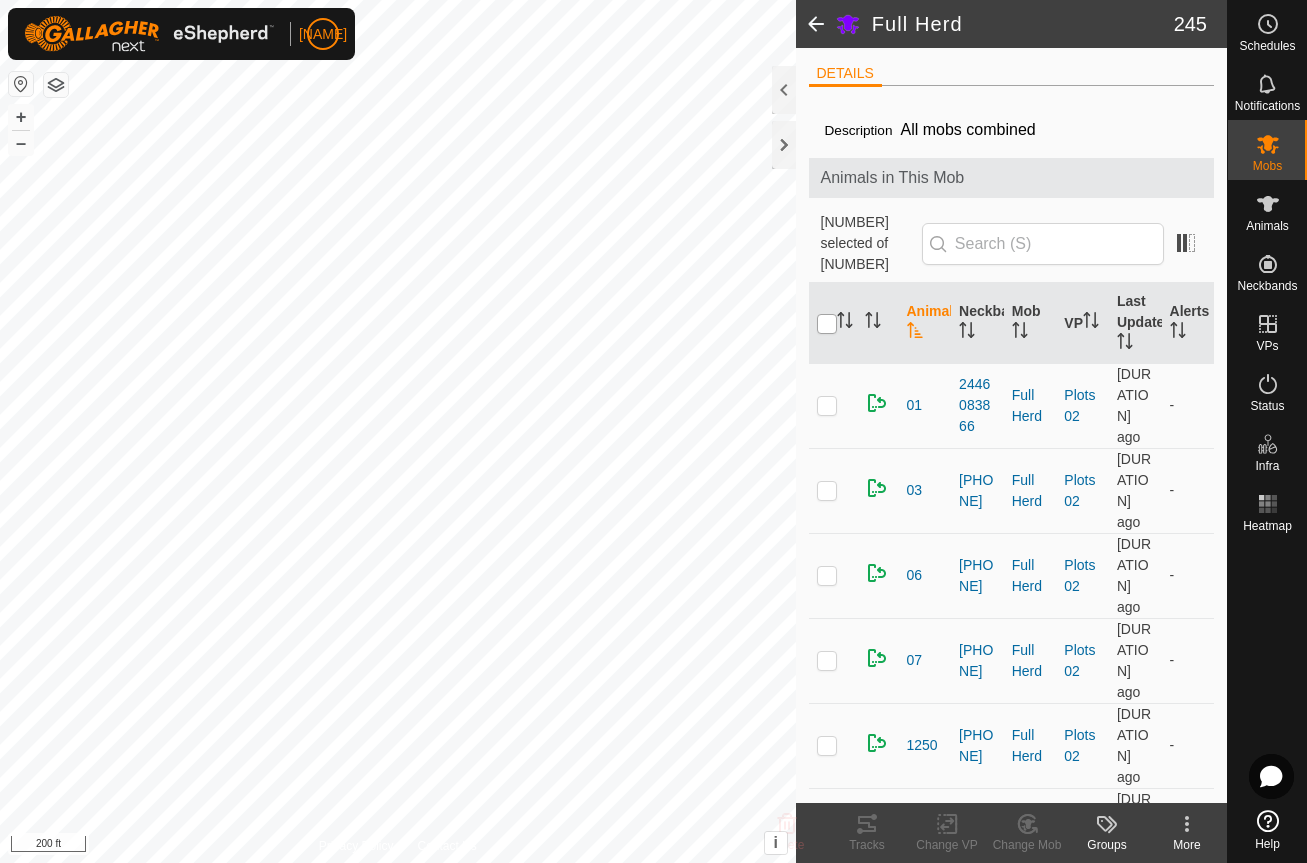 checkbox on "true" 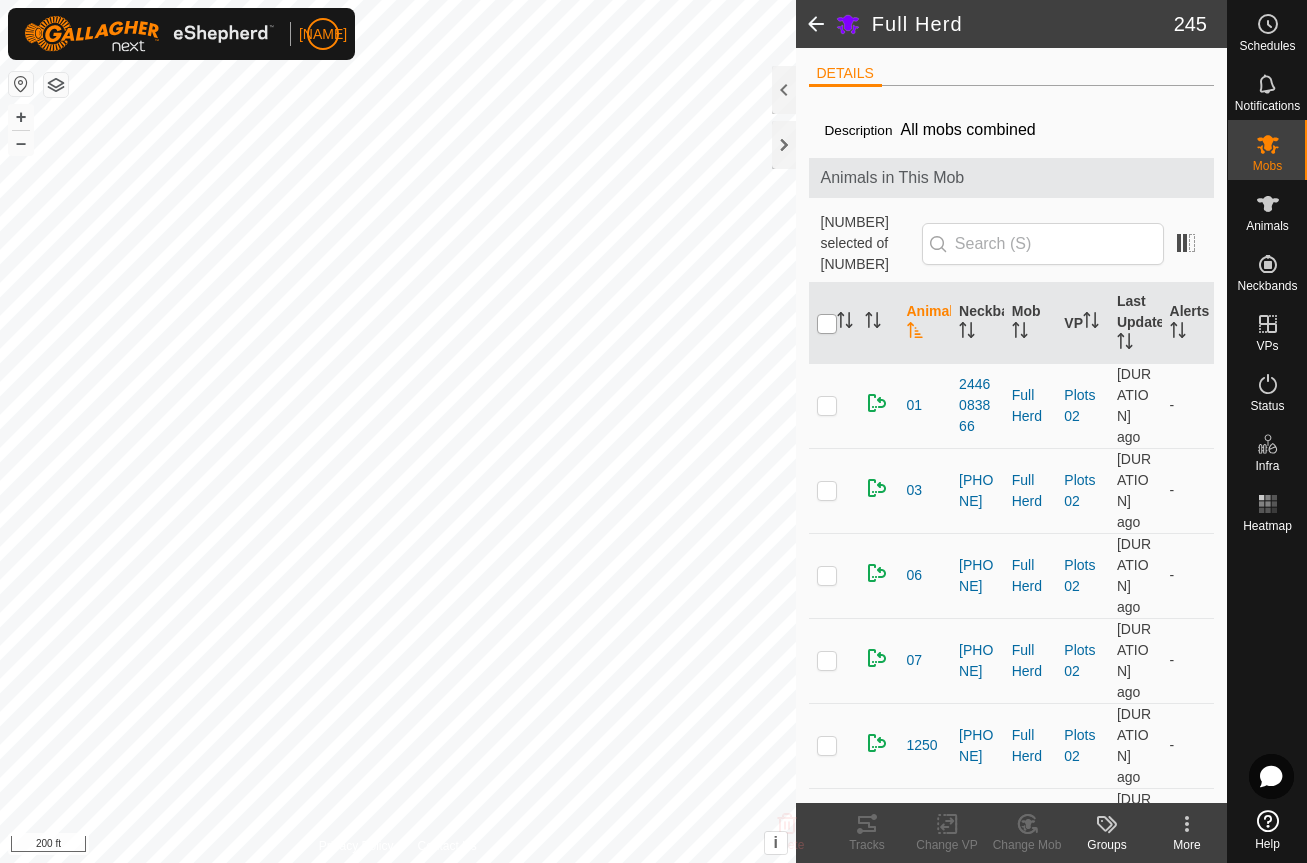 checkbox on "true" 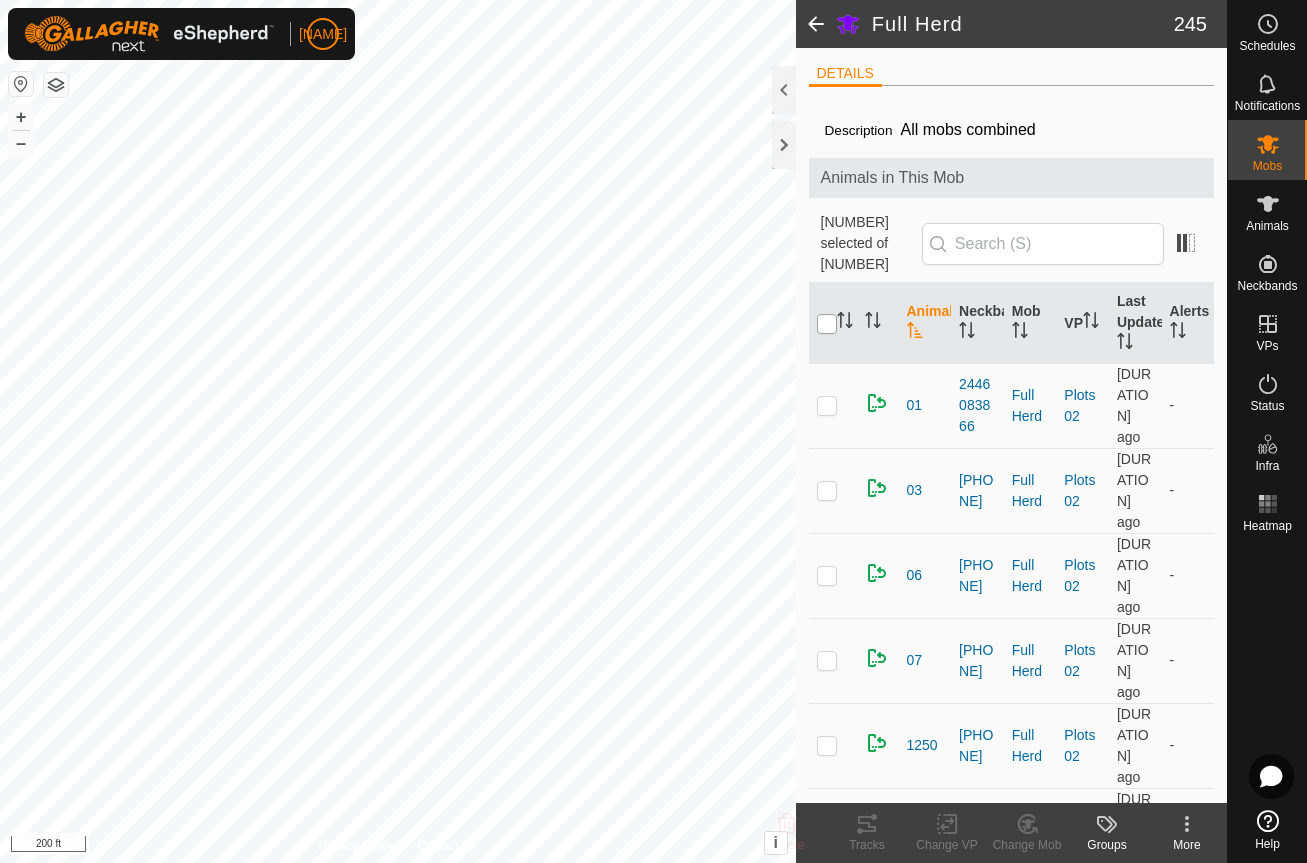 checkbox on "true" 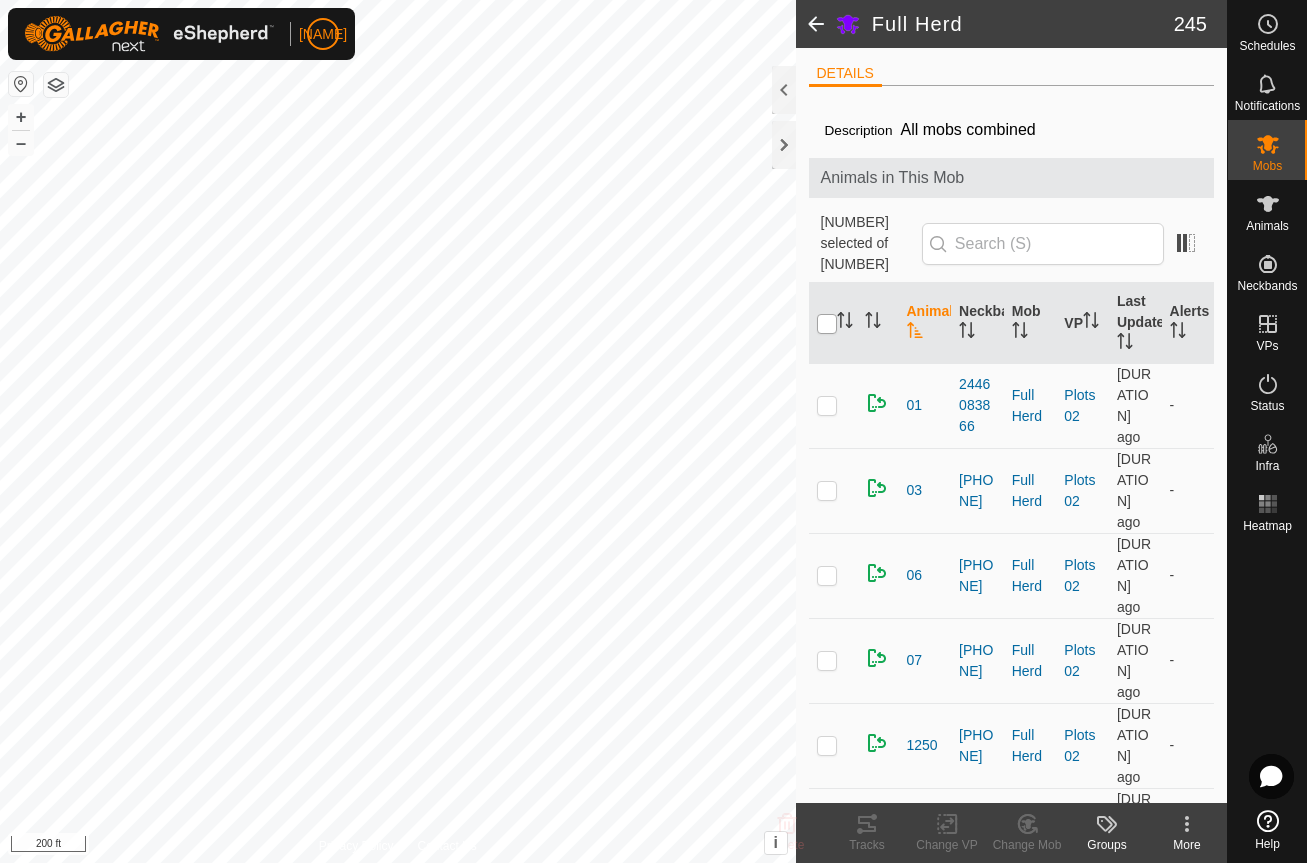 checkbox on "true" 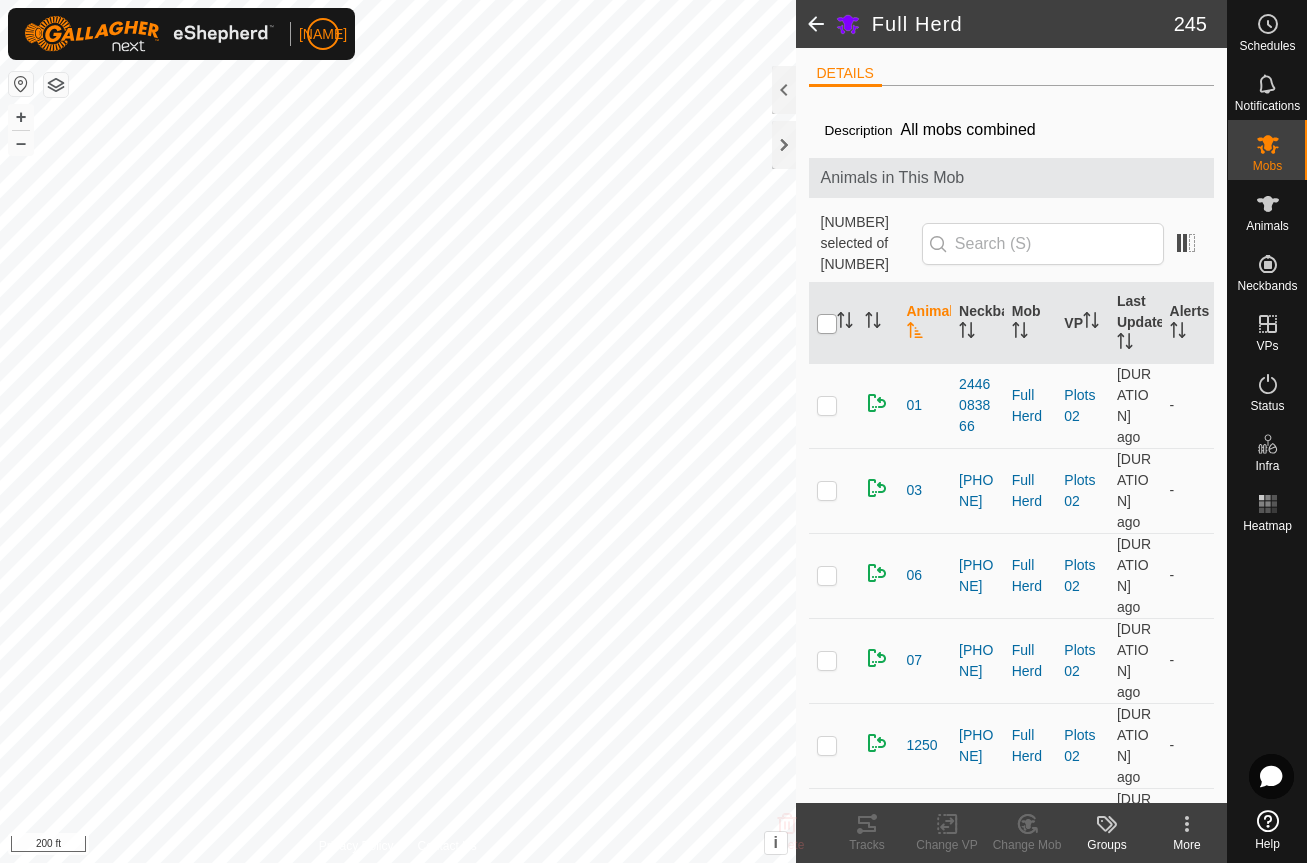 checkbox on "true" 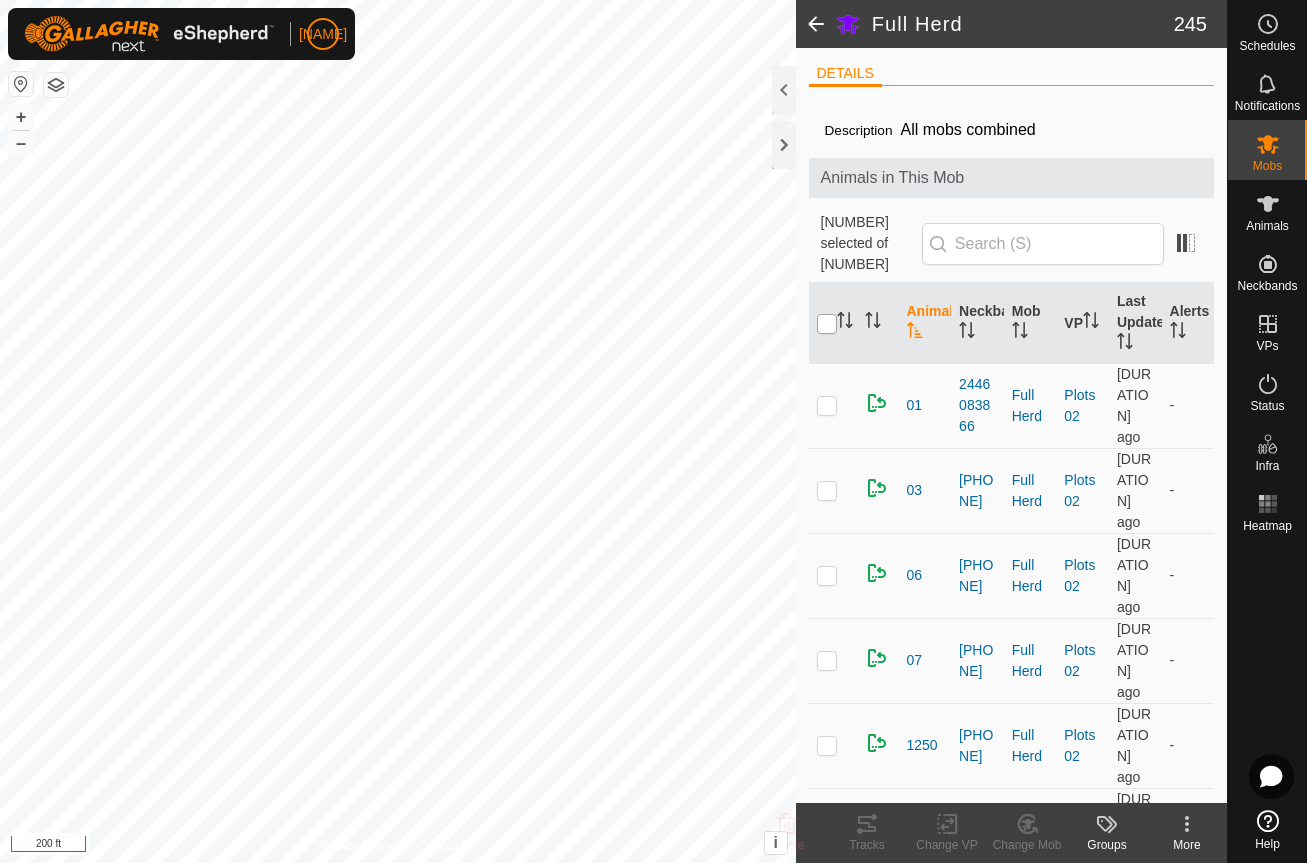 checkbox on "true" 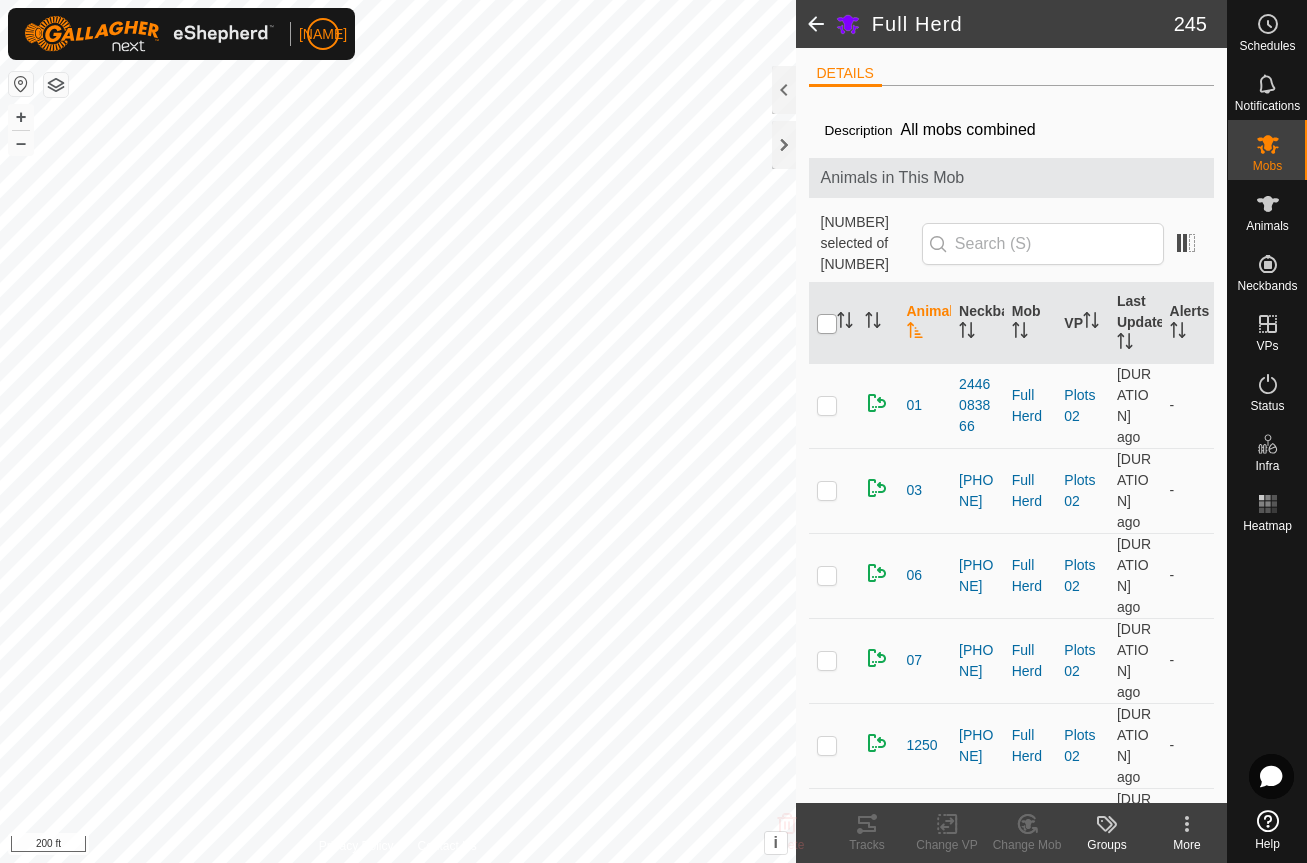 checkbox on "true" 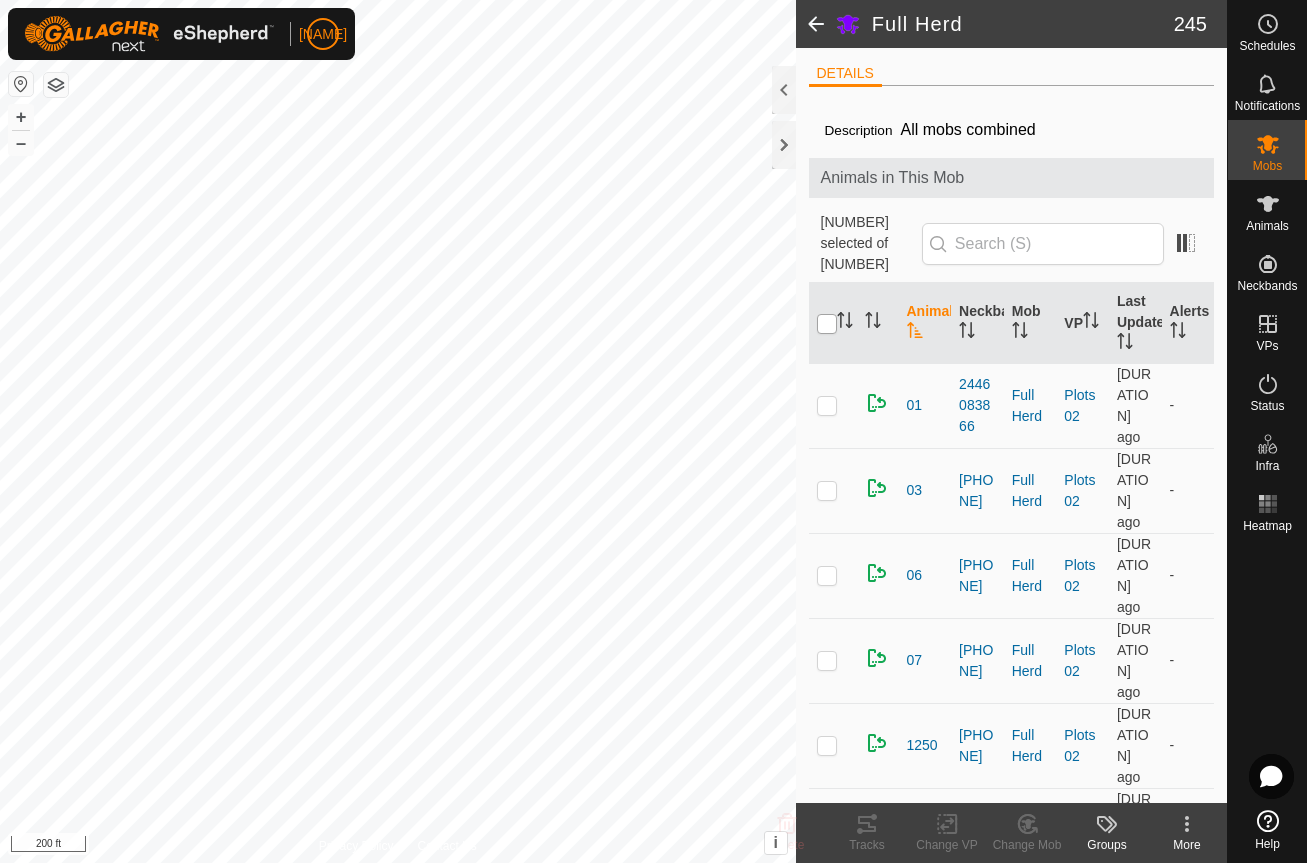 checkbox on "true" 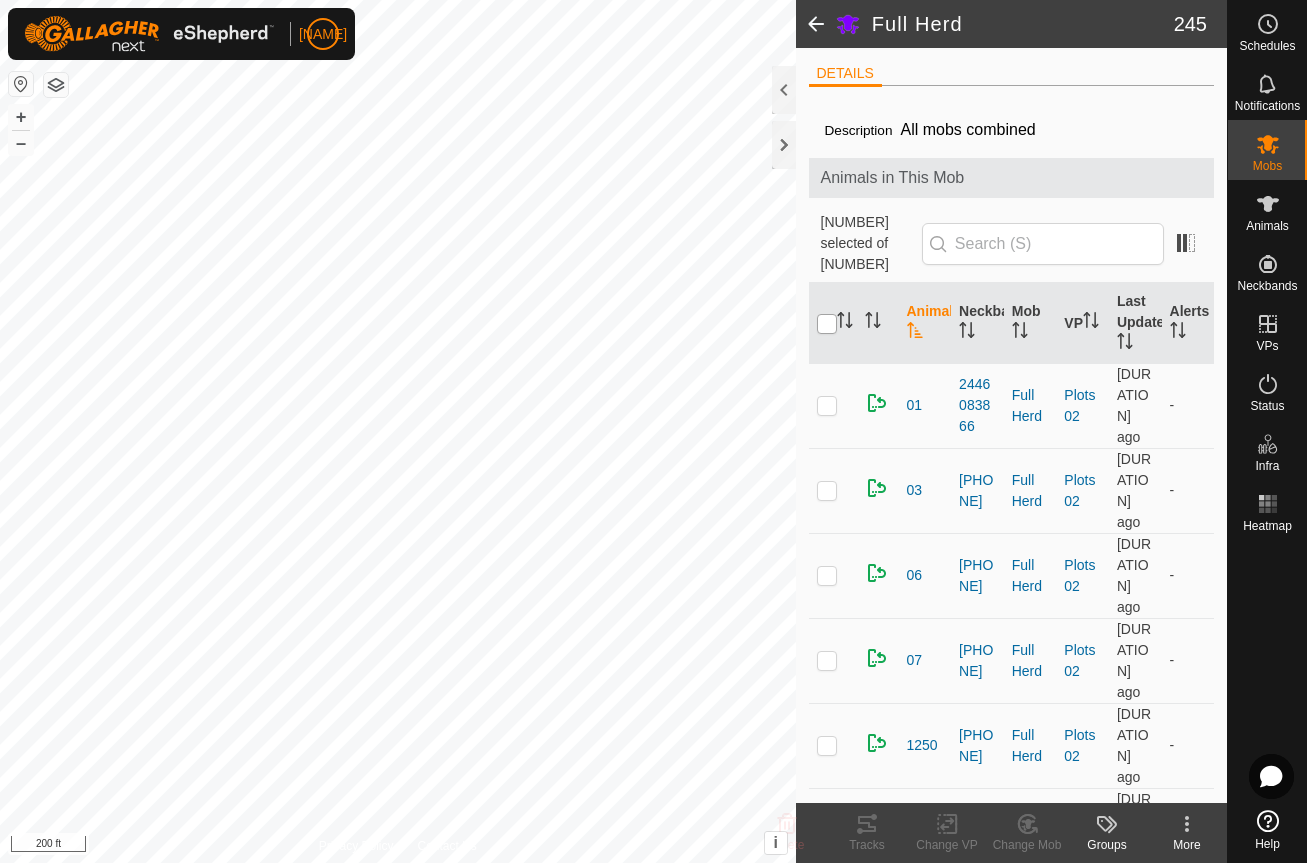 checkbox on "true" 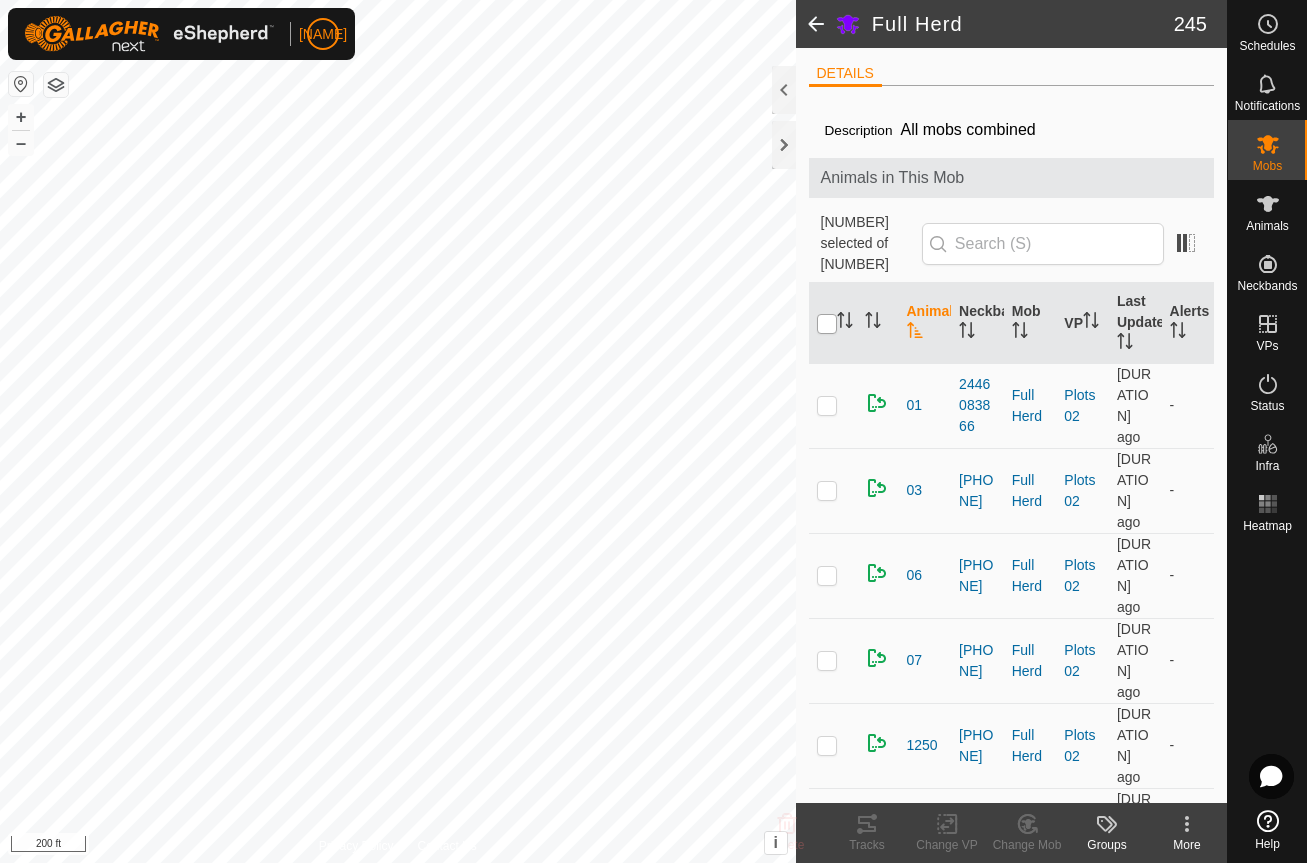 checkbox on "true" 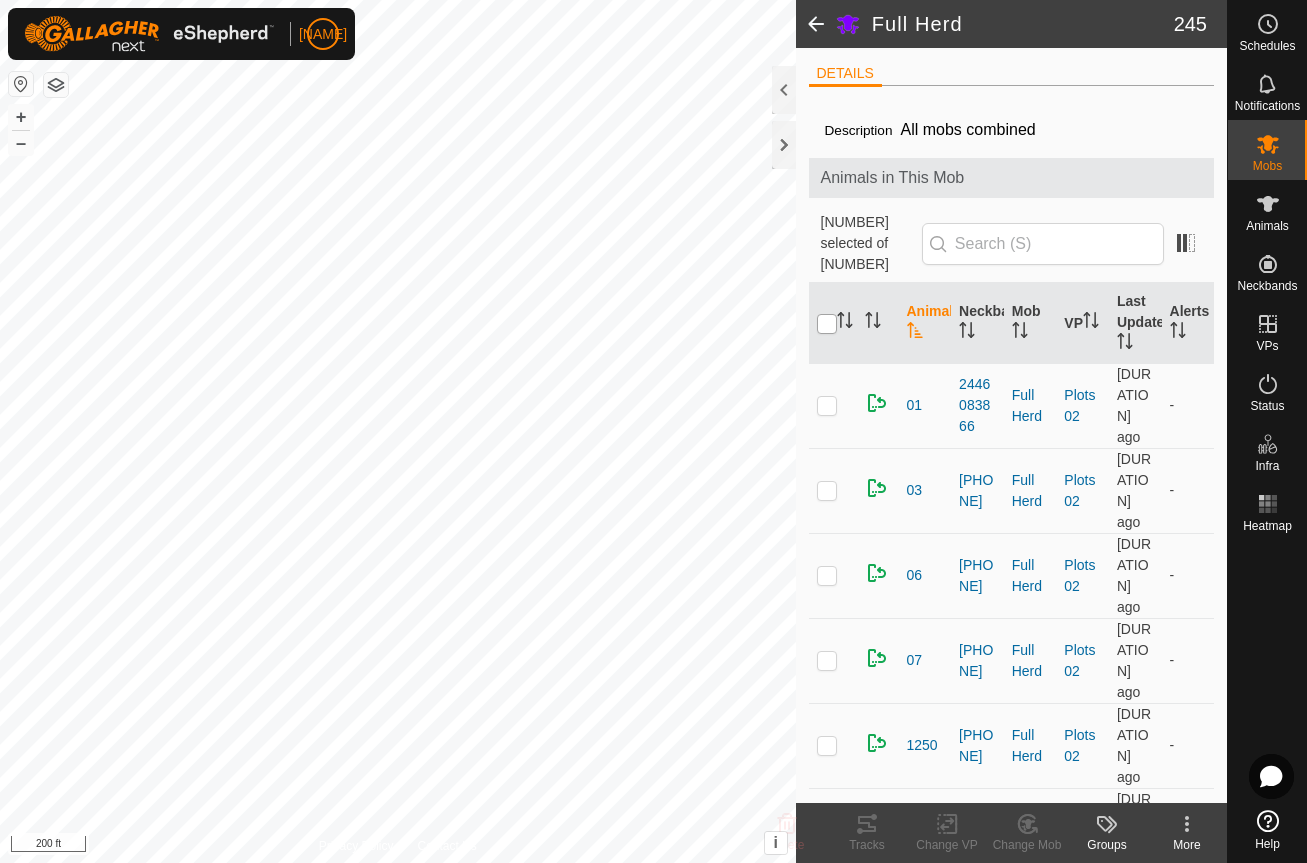 checkbox on "true" 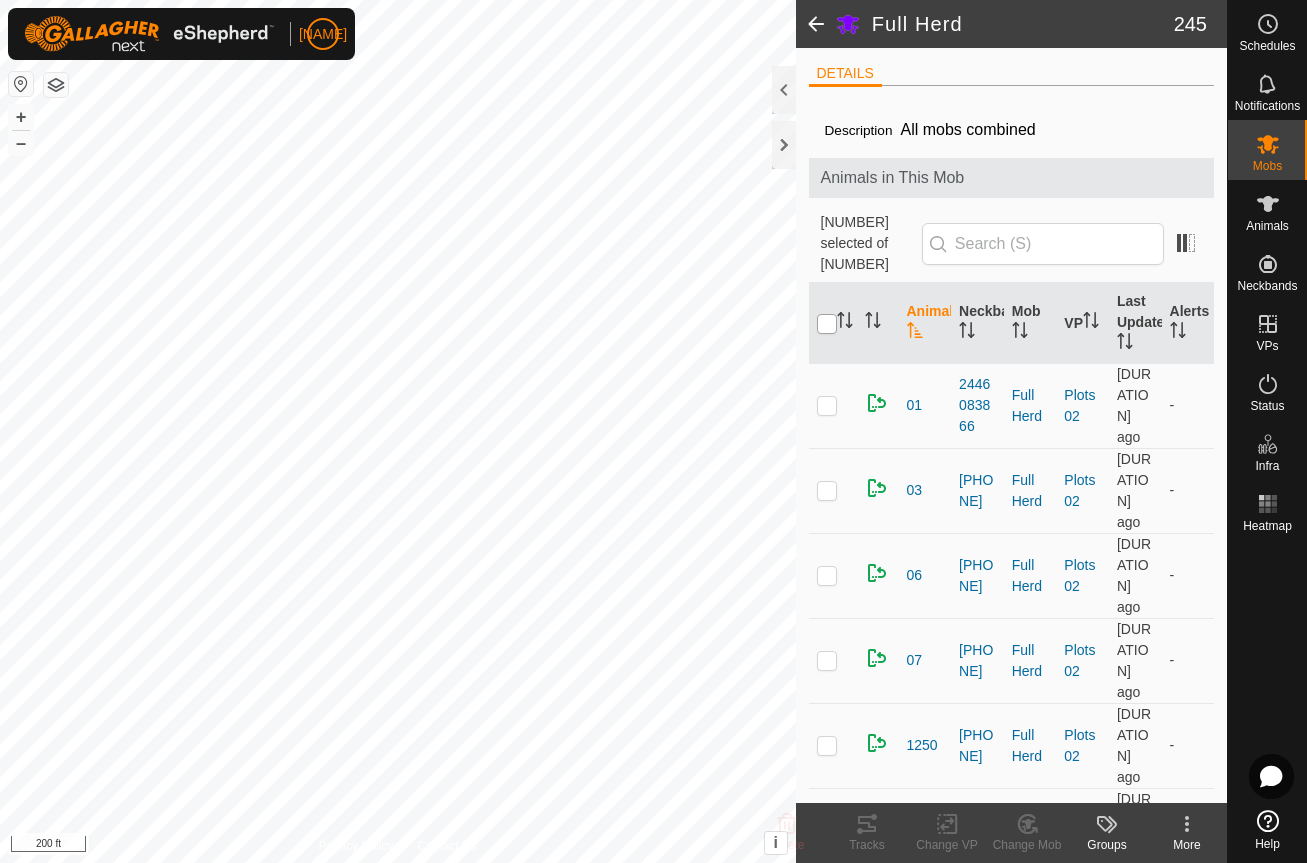 checkbox on "true" 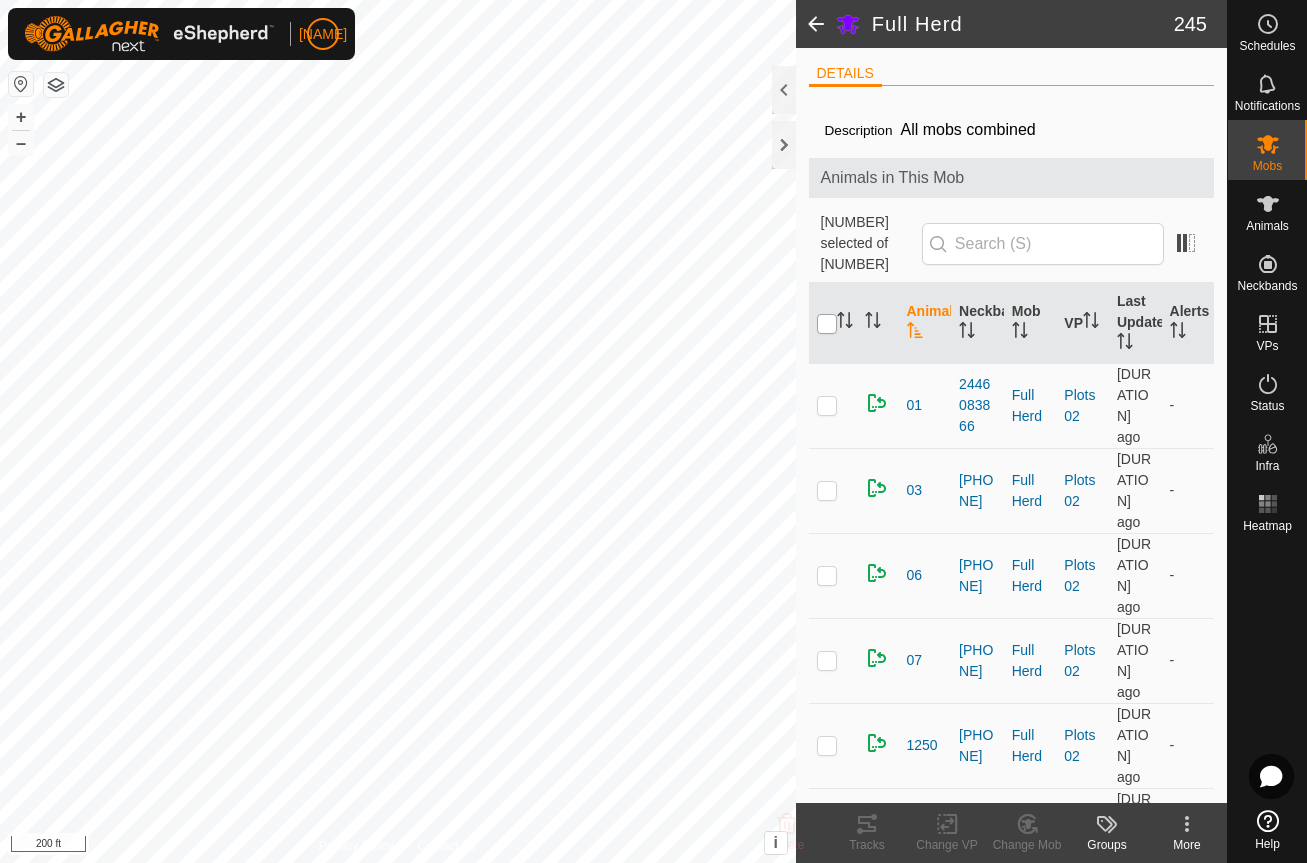 checkbox on "true" 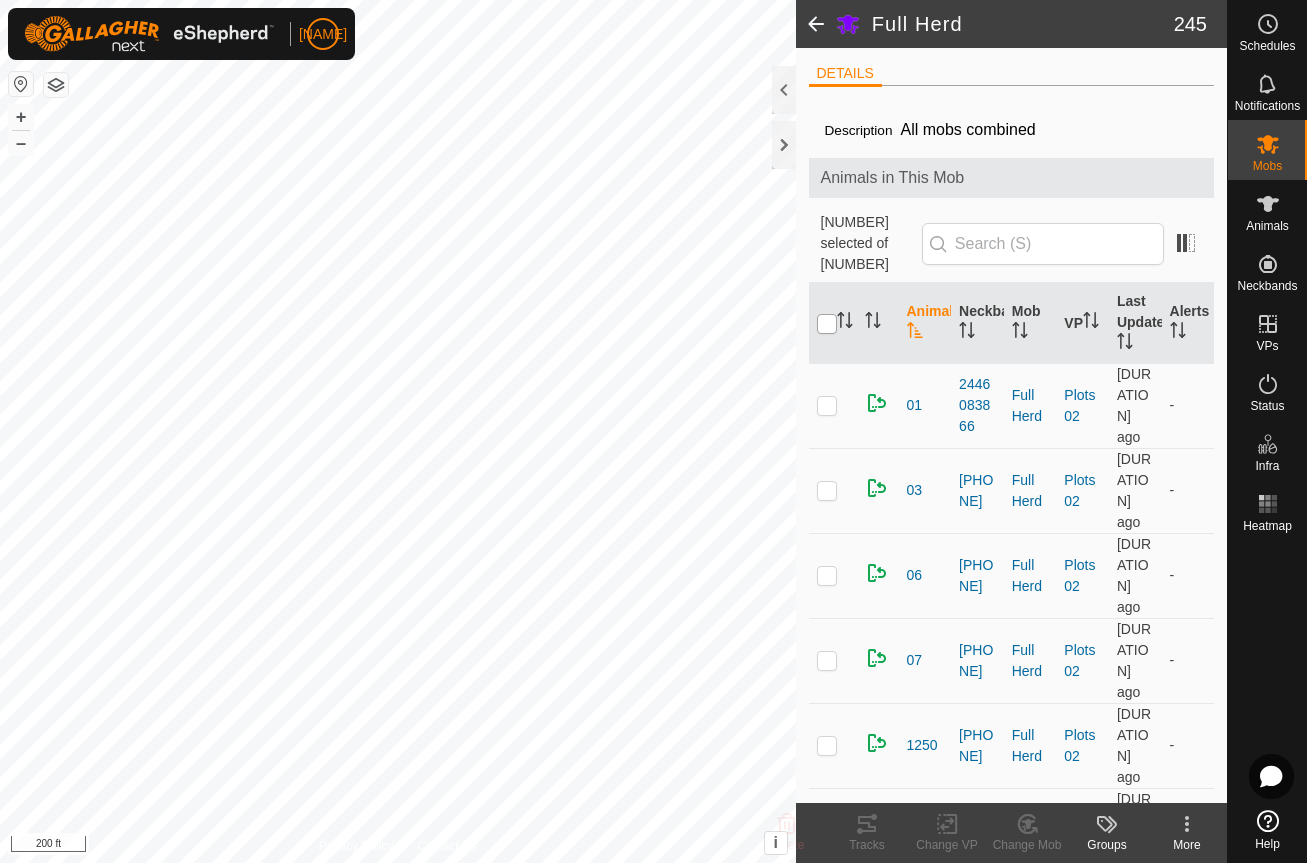 checkbox on "true" 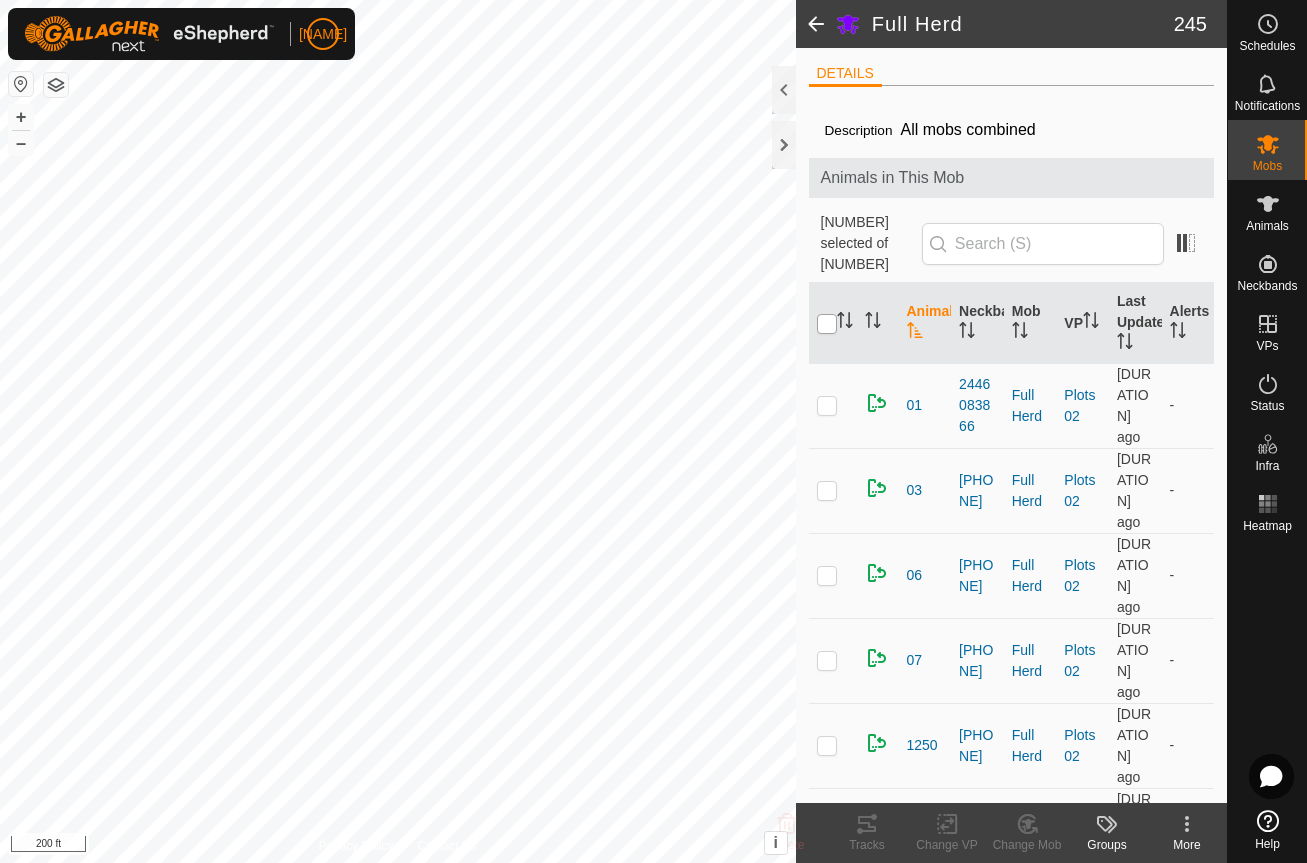 checkbox on "true" 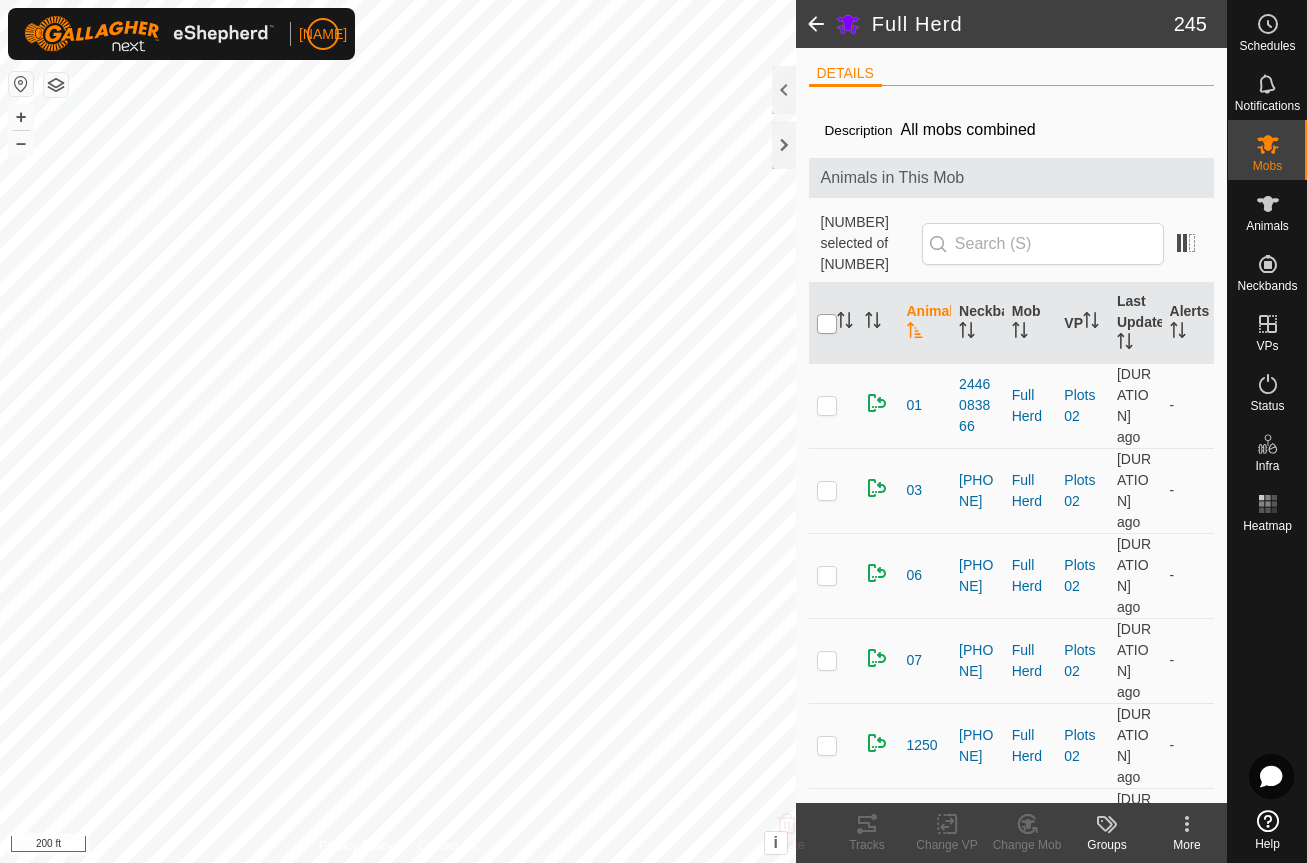 checkbox on "true" 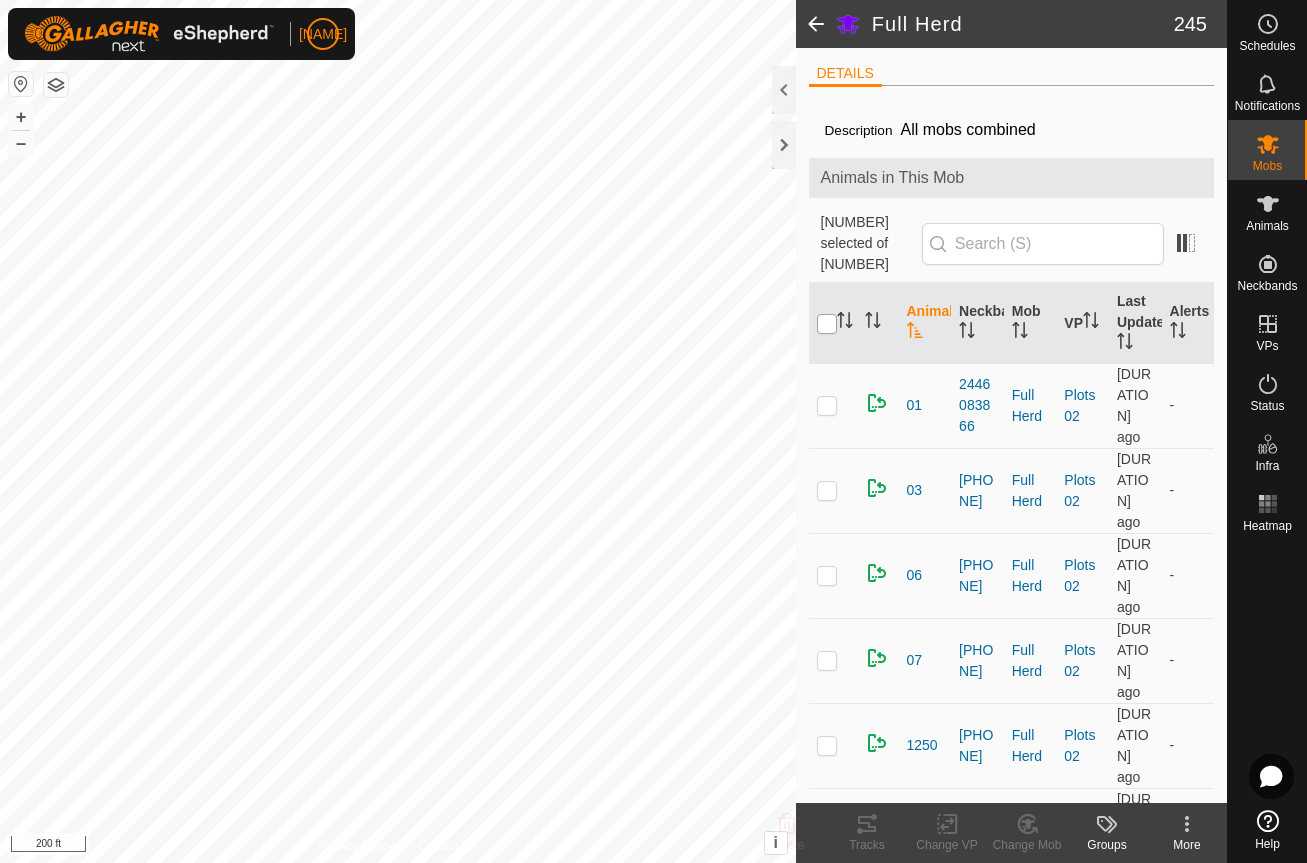 checkbox on "true" 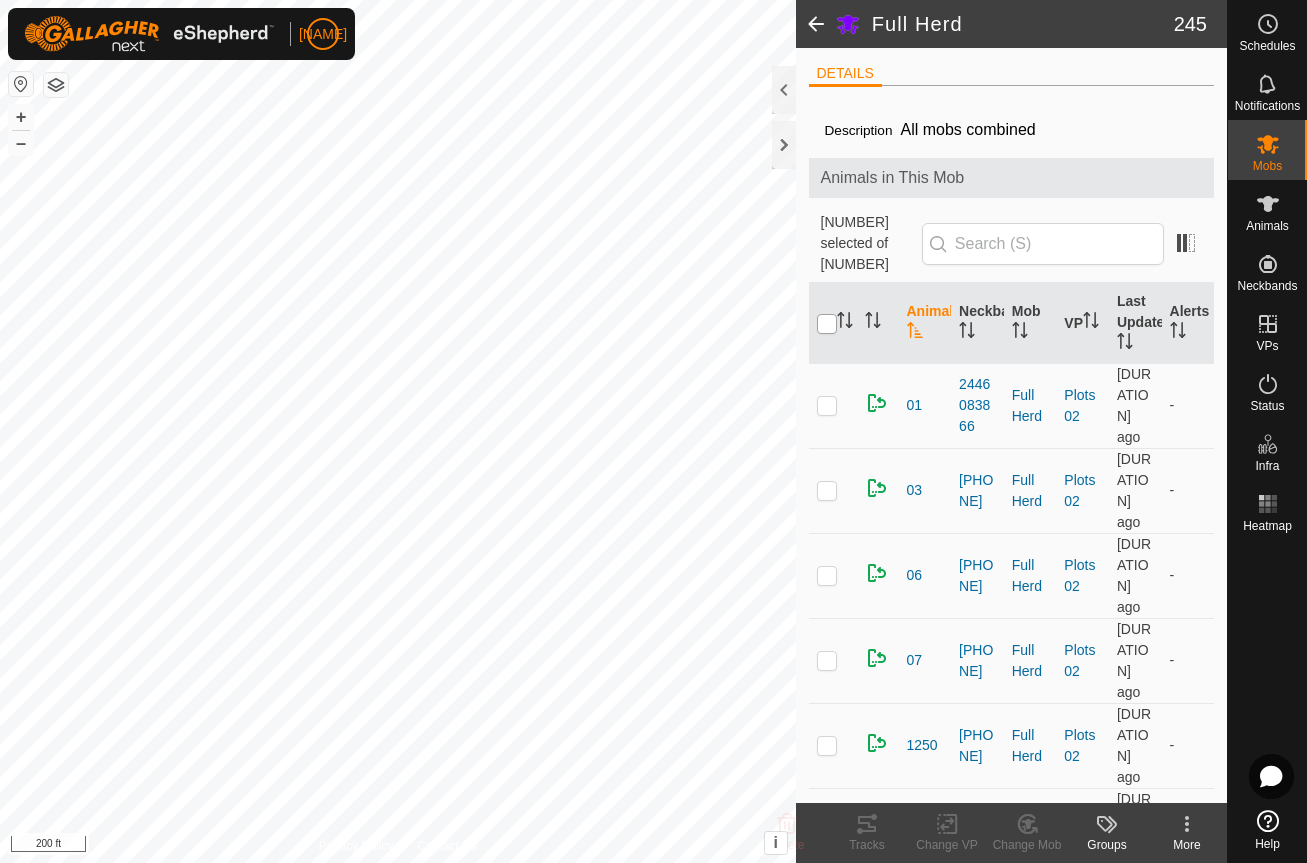checkbox on "true" 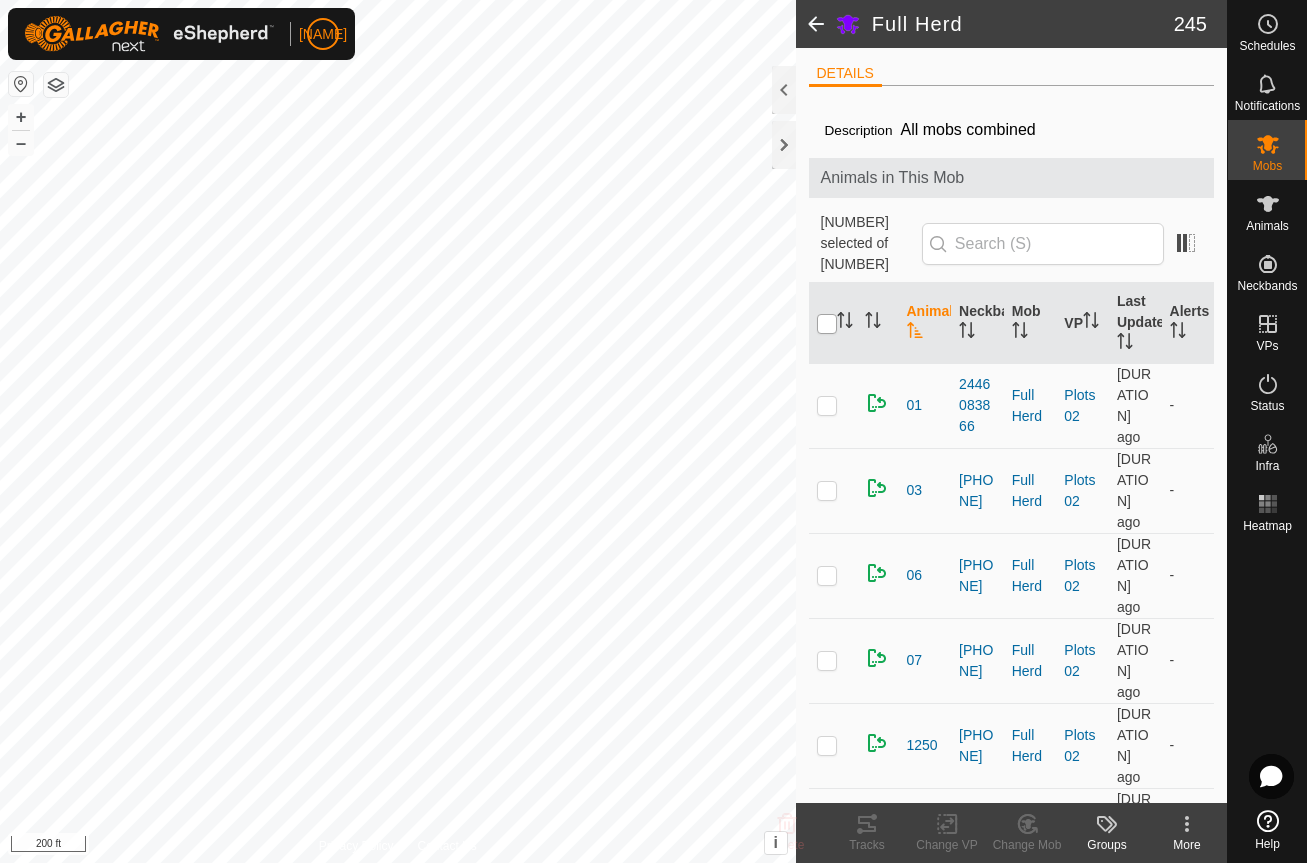 checkbox on "true" 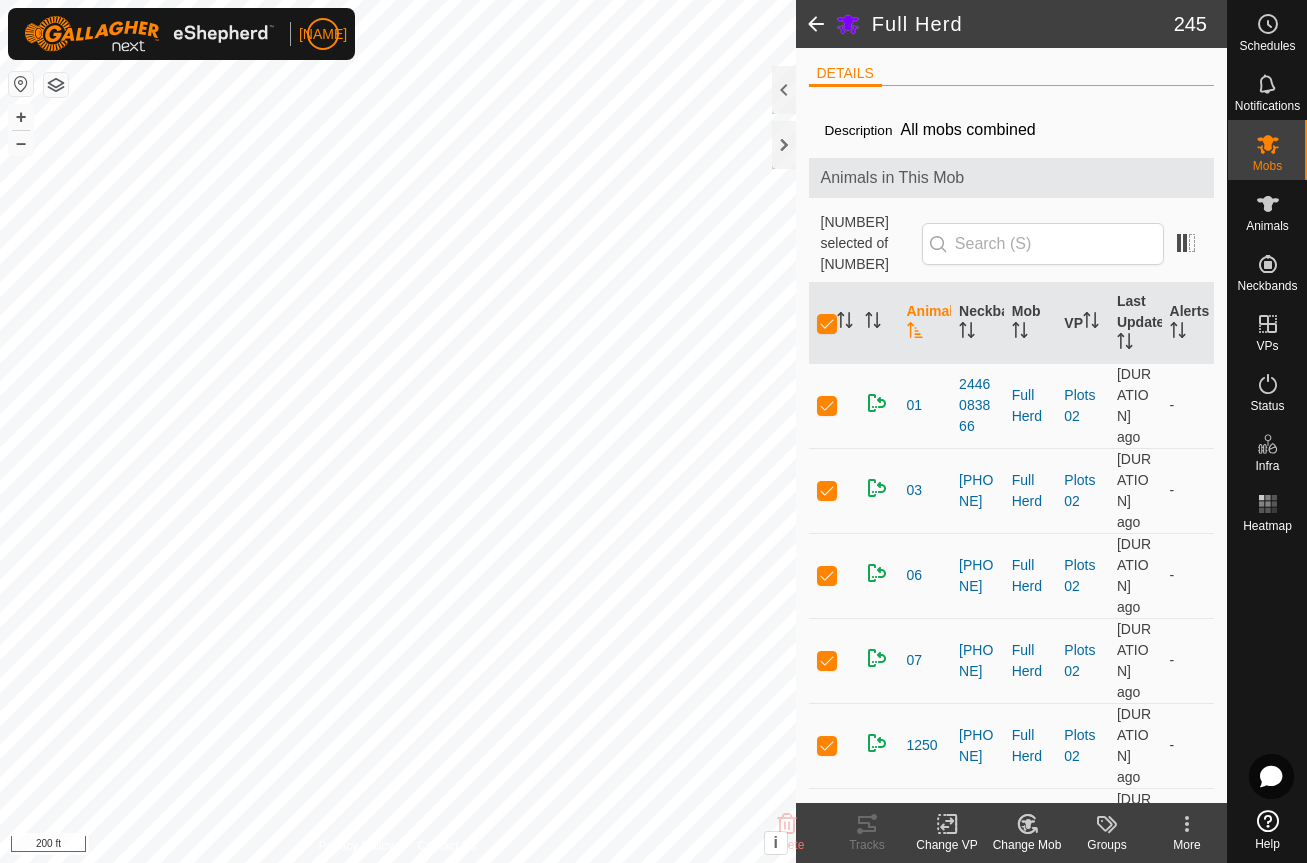 click 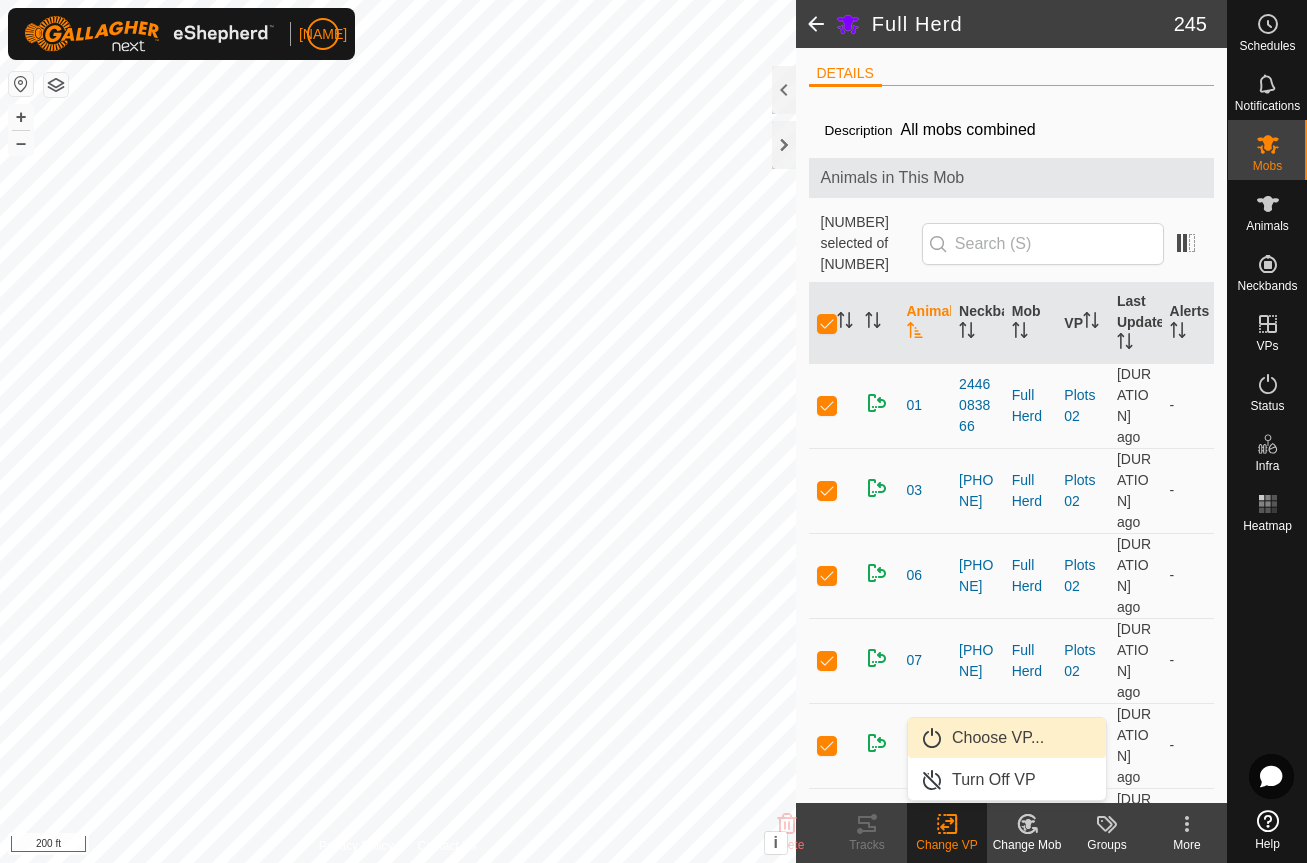 click on "Choose VP..." at bounding box center (1007, 738) 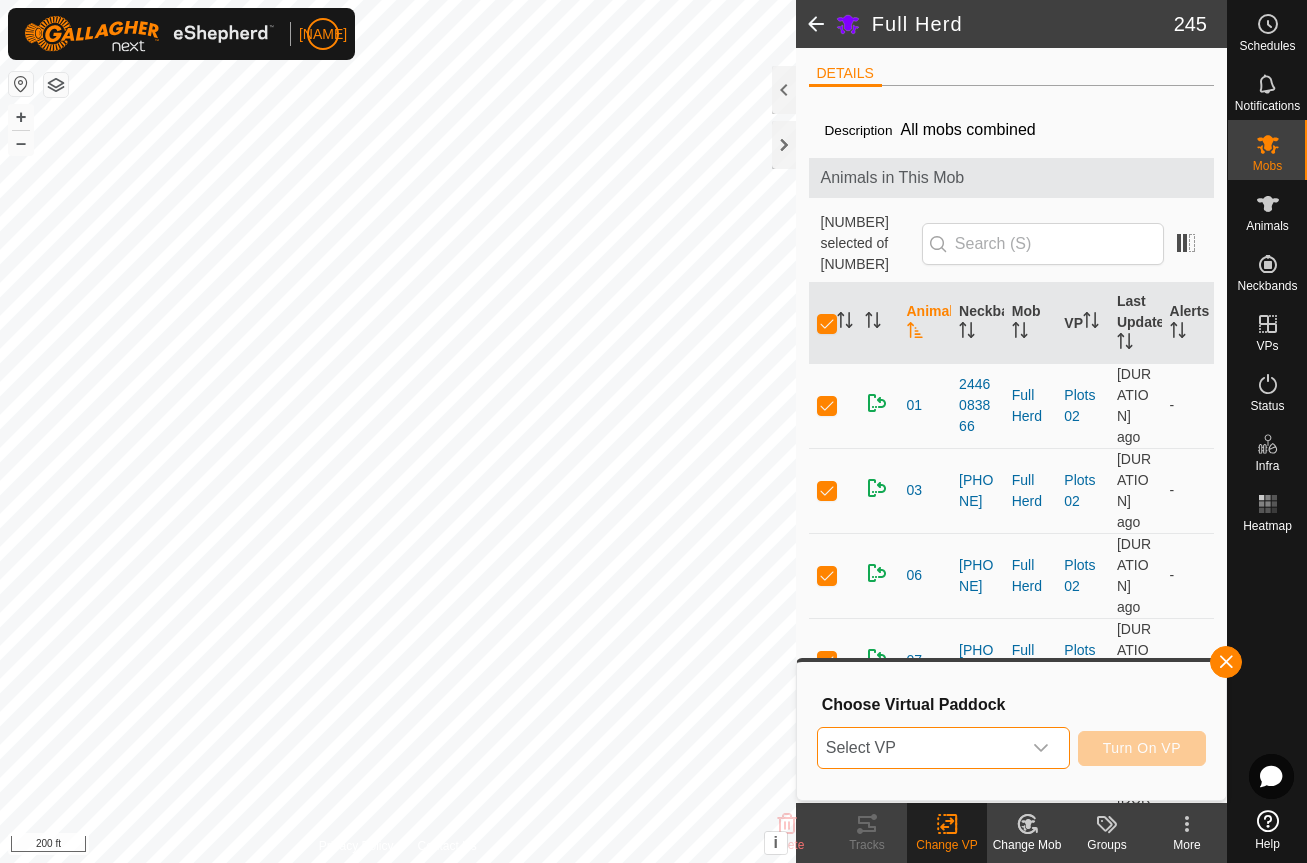 click on "Select VP" at bounding box center (919, 748) 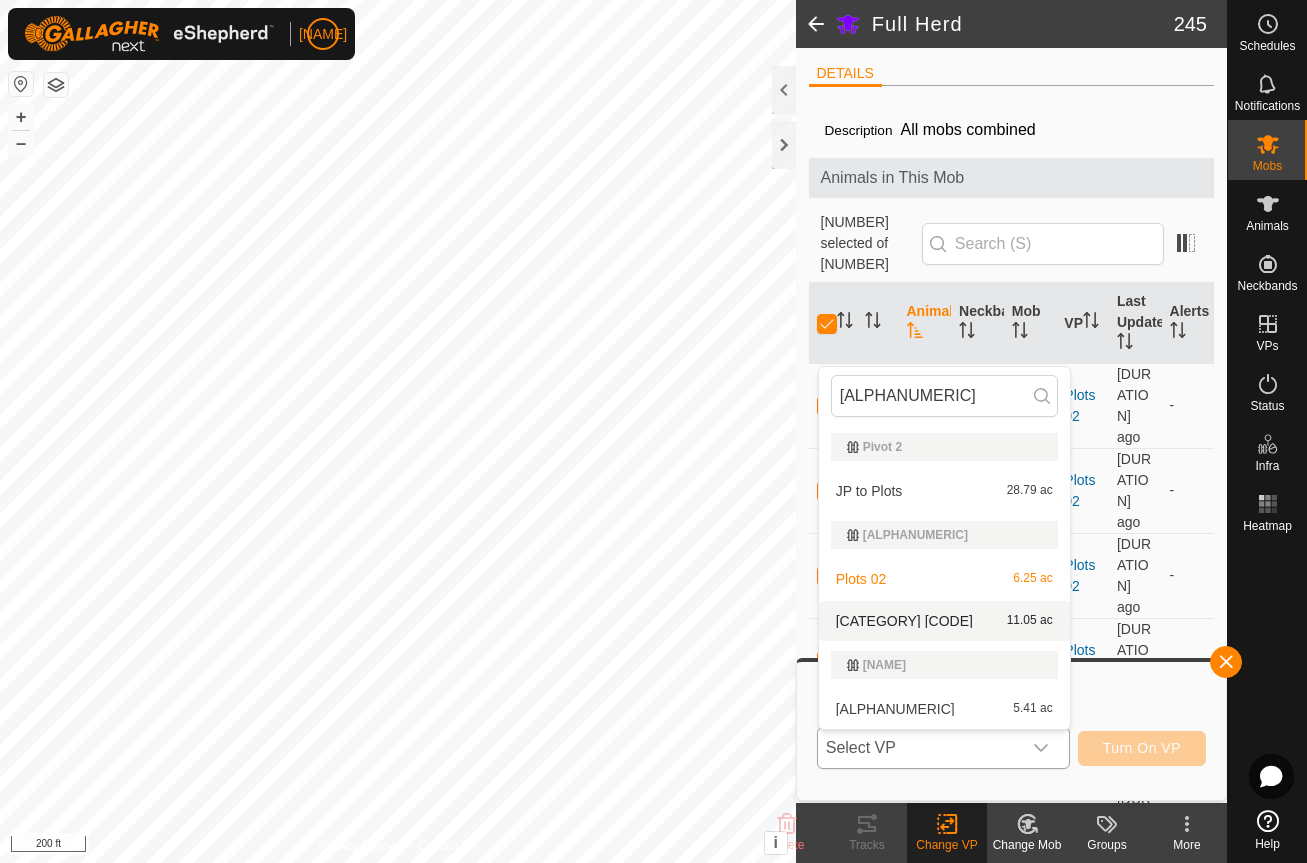 click on "Plots 03  [AREA]" at bounding box center (944, 621) 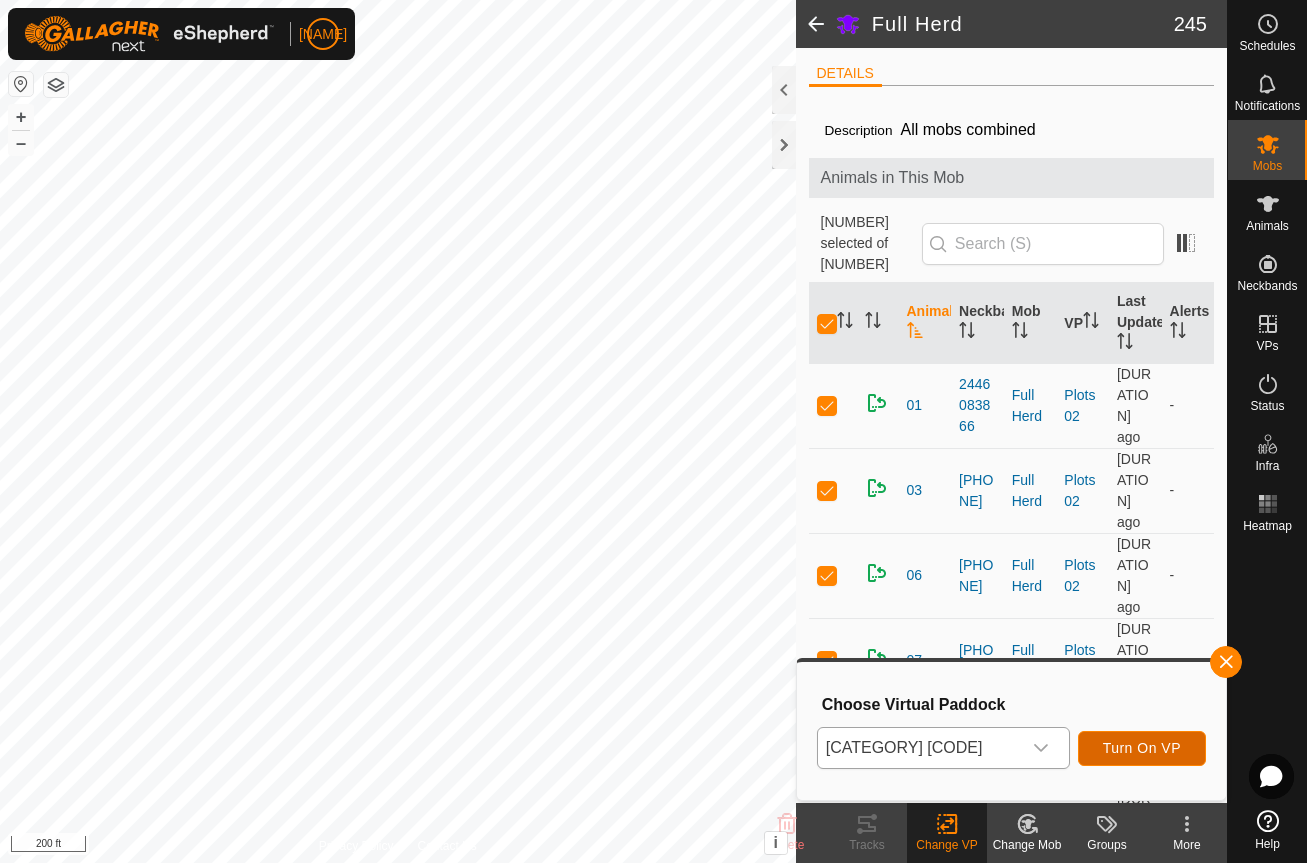 click on "Turn On VP" at bounding box center (1142, 748) 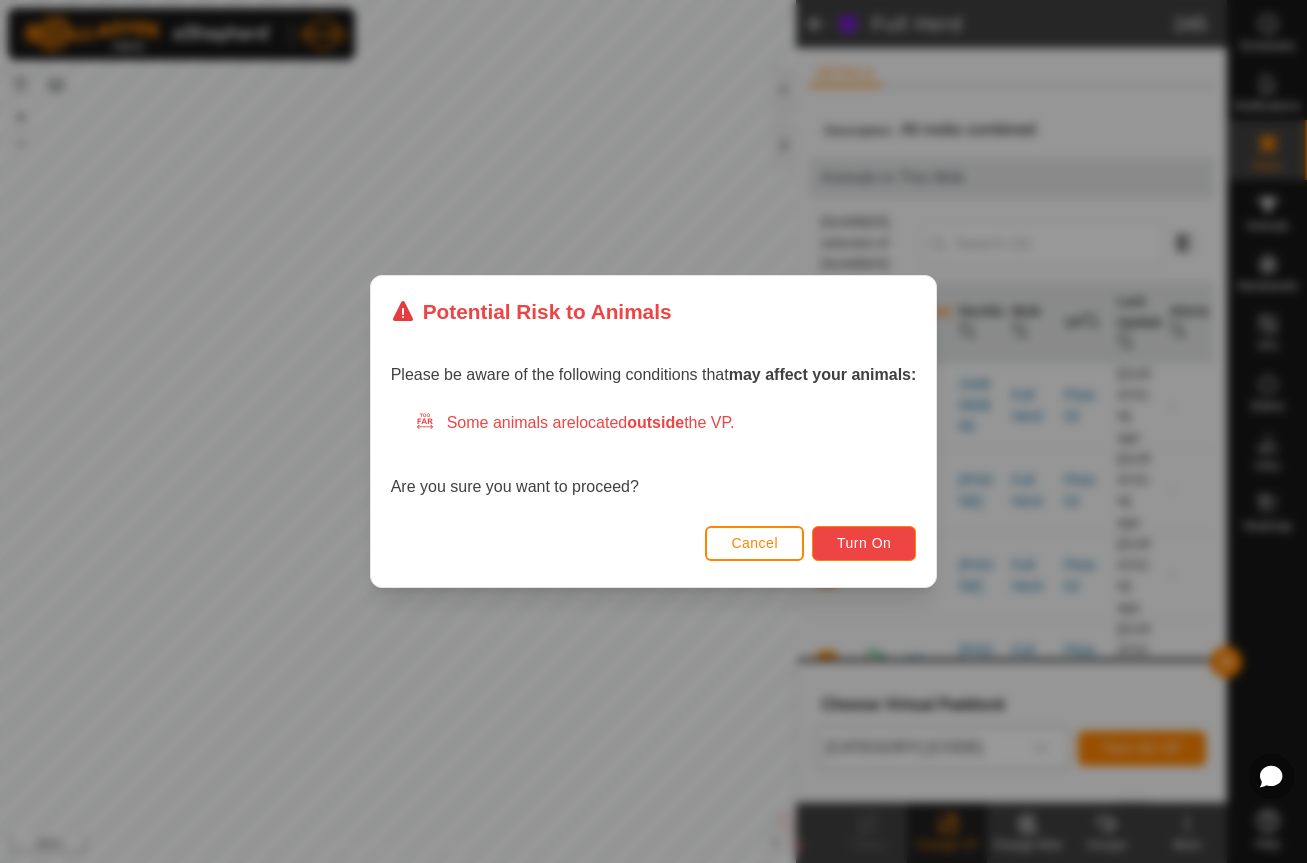click on "Turn On" at bounding box center [864, 543] 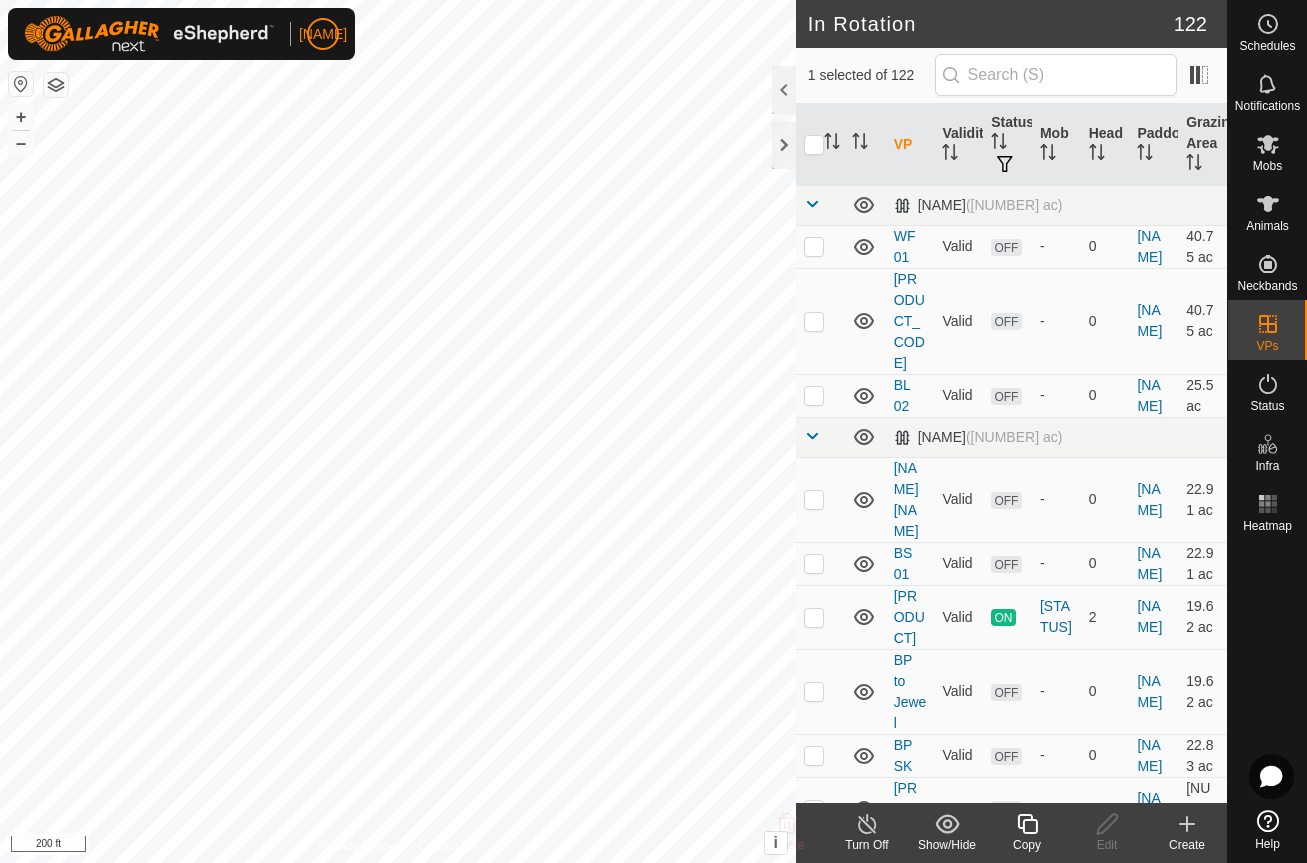 click 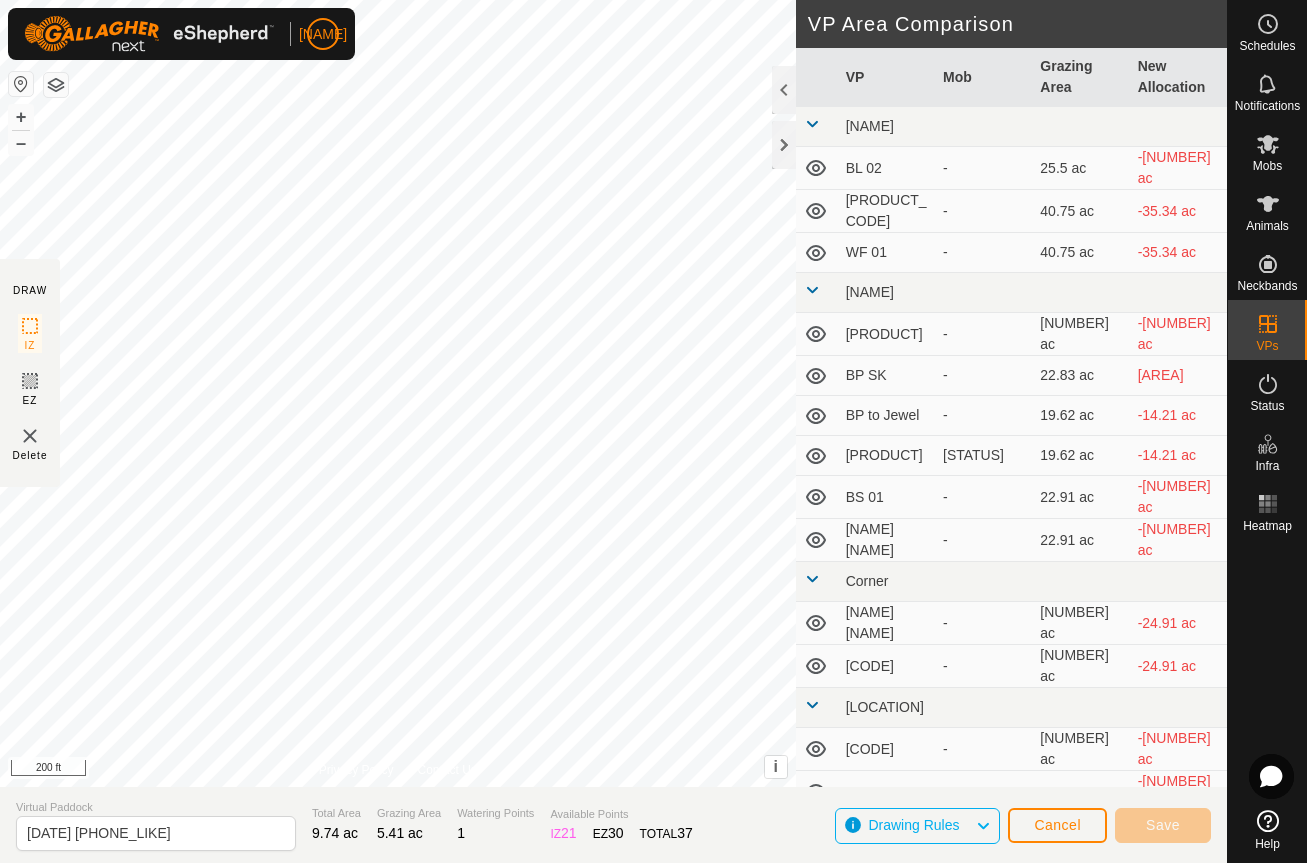click on "DRAW IZ Delete Privacy Policy Contact Us + – ⇧ i This application includes HERE Maps. © 2024 HERE. All rights reserved. 200 ft VP Area Comparison     VP   Mob   Grazing Area   New Allocation  Blackland  BL 02  -  [AREA]  - [AREA]  BL 03  -  [AREA]  - [AREA]  WF 01  -  [AREA]  - [AREA] Boucher  2P S01  -  [AREA]  - [AREA]  BP SK  -  [AREA]  - [AREA]  BP to Jewel  -  [AREA]  - [AREA]  BP to Jewel 02   Temporary   [AREA]  - [AREA]  BS 01  -  [AREA]  - [AREA]  Pens to Boucher 01  -  [AREA]  - [AREA] Corner  BL 01  -  [AREA]  - [AREA]  CNR 02  -  [AREA]  - [AREA] Creek Bottom  CB 02  -  [AREA]  - [AREA]  CB 03  -  [AREA]  - [AREA]  CB 04  -  [AREA]  - [AREA] Dogwood Home  High Trap 01.07.12.25  -  [AREA]  - [AREA]  North Trap 02 7.14.25  -  [AREA]  - [AREA]  Square field 01.7.17.25  -  [AREA]  - [AREA]  Square field 02.7.29.25   Allen   [AREA]  - [AREA] Hay Meadow  HM 03  -  [AREA]  - [AREA]  HM 04  -  [AREA]  - [AREA] Highline  HL 02  -  [AREA]   JP 01" 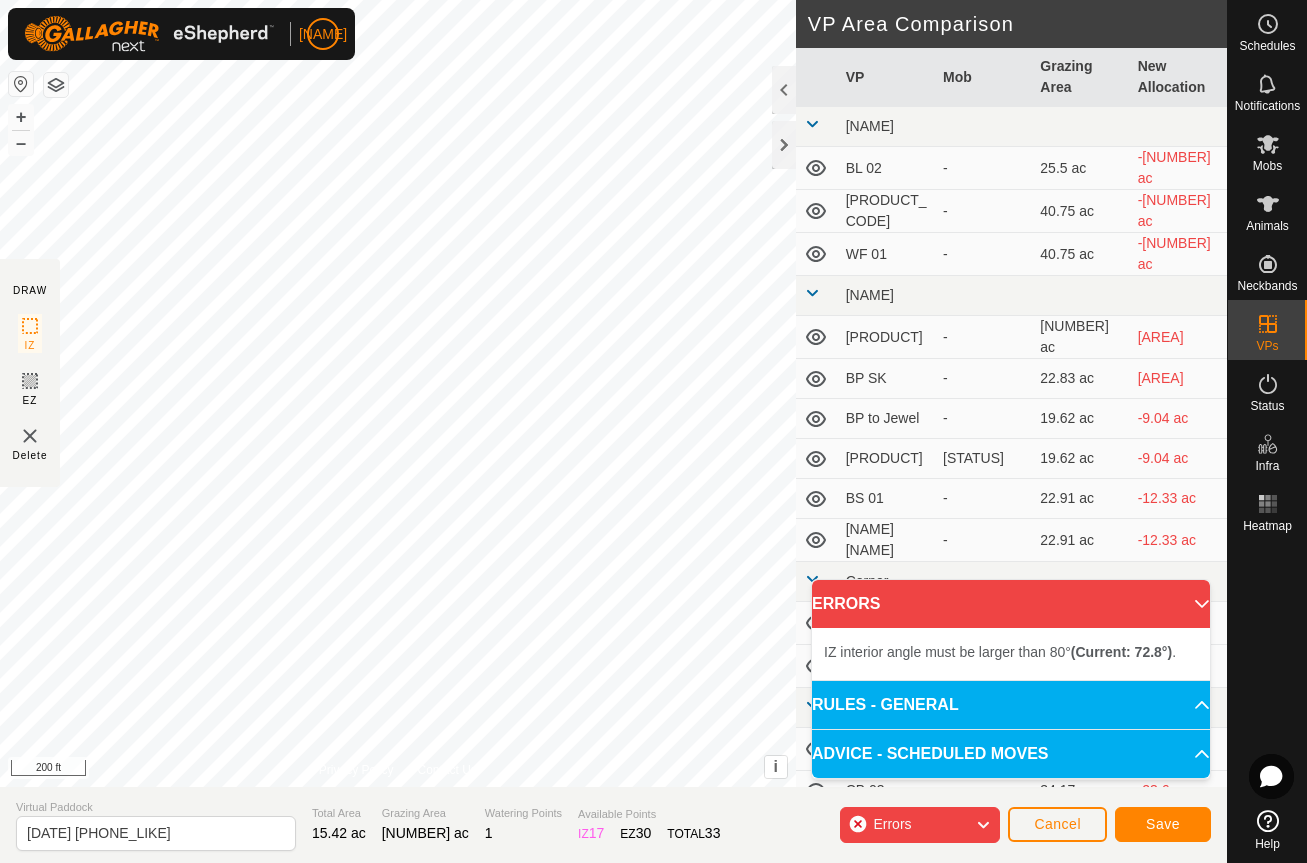 click on "IZ interior angle must be larger than 80°  (Current: 72.8°) . + – ⇧ i This application includes HERE Maps. © 2024 HERE. All rights reserved. 200 ft" at bounding box center (398, 393) 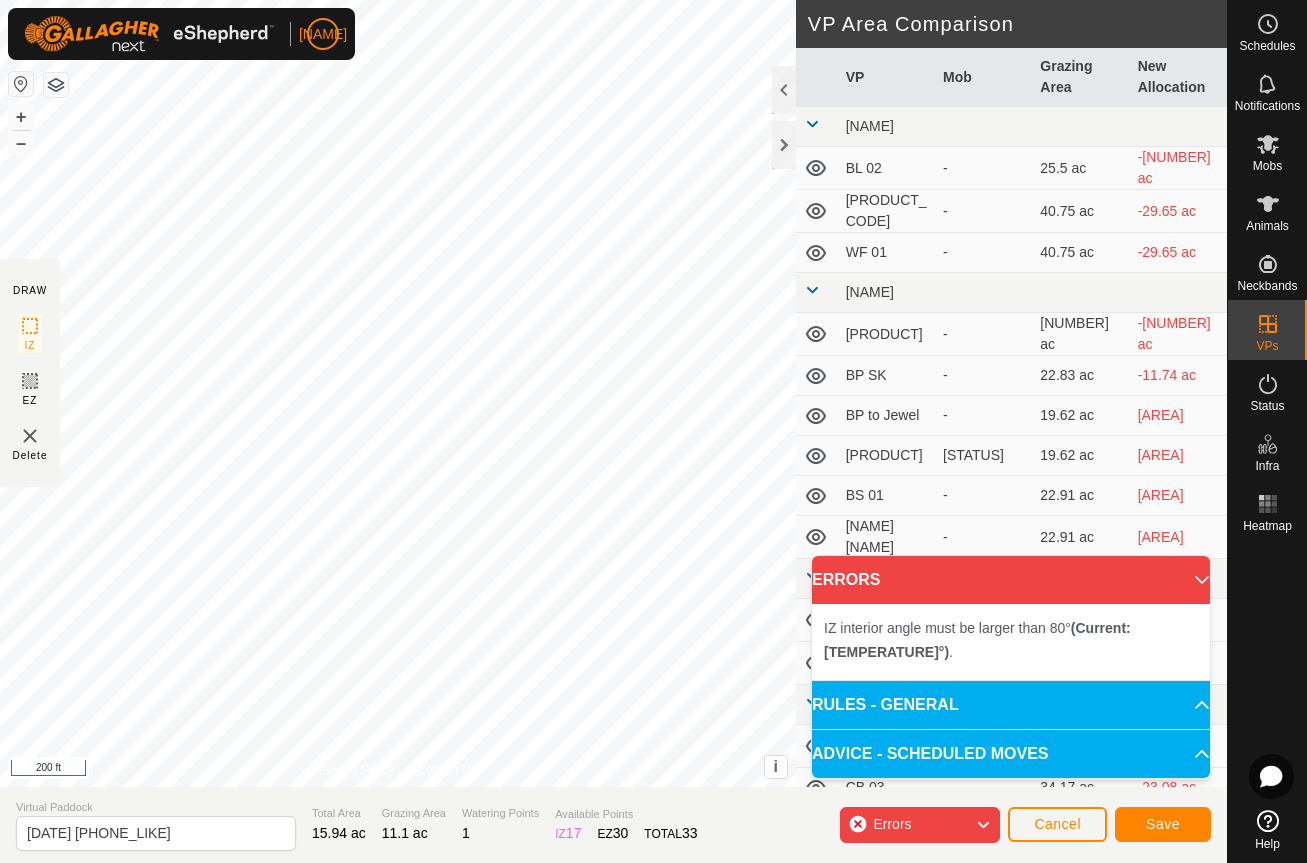 click on "IZ interior angle must be larger than 80°  (Current: [TEMPERATURE]°) . + – ⇧ i This application includes HERE Maps. © 2024 HERE. All rights reserved. 200 ft" at bounding box center (398, 393) 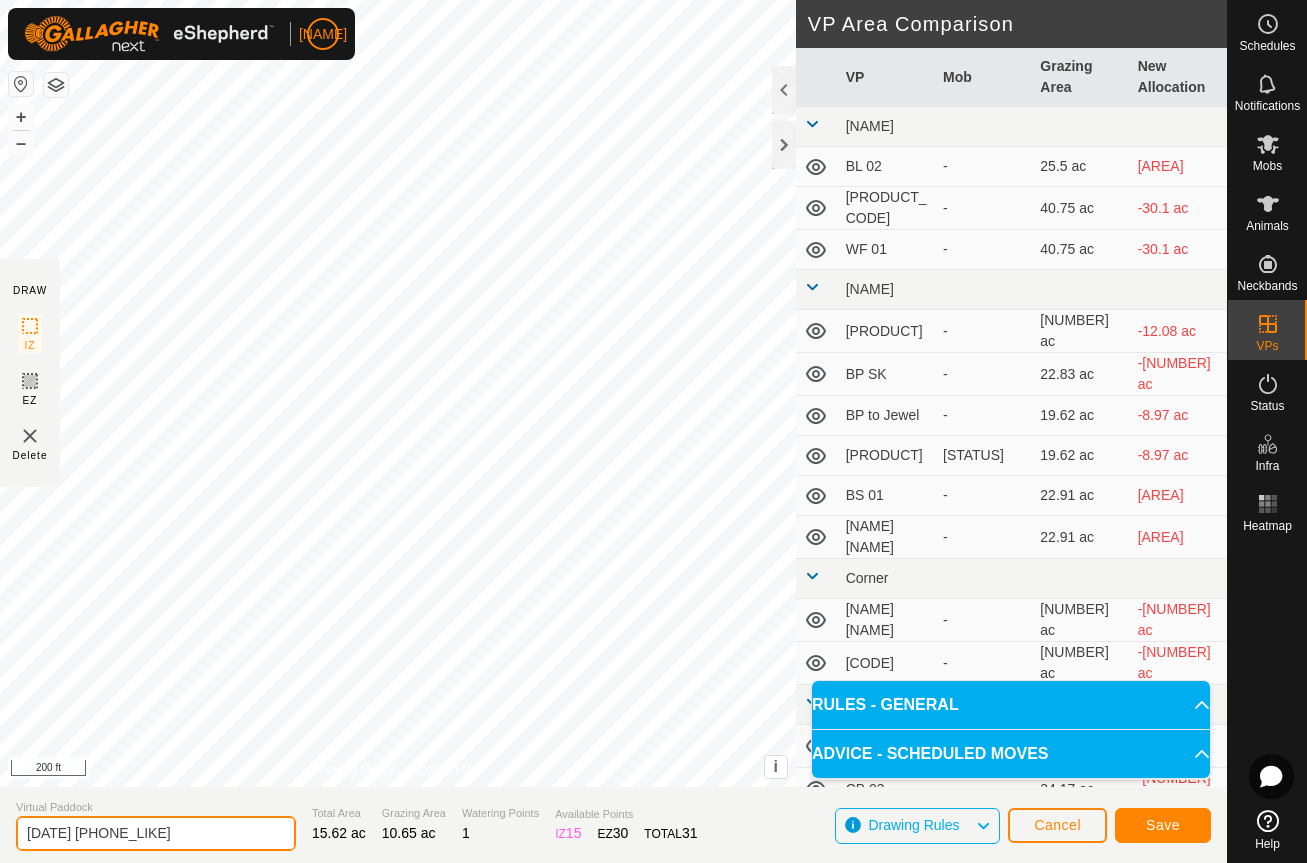 drag, startPoint x: 166, startPoint y: 834, endPoint x: -68, endPoint y: 844, distance: 234.21358 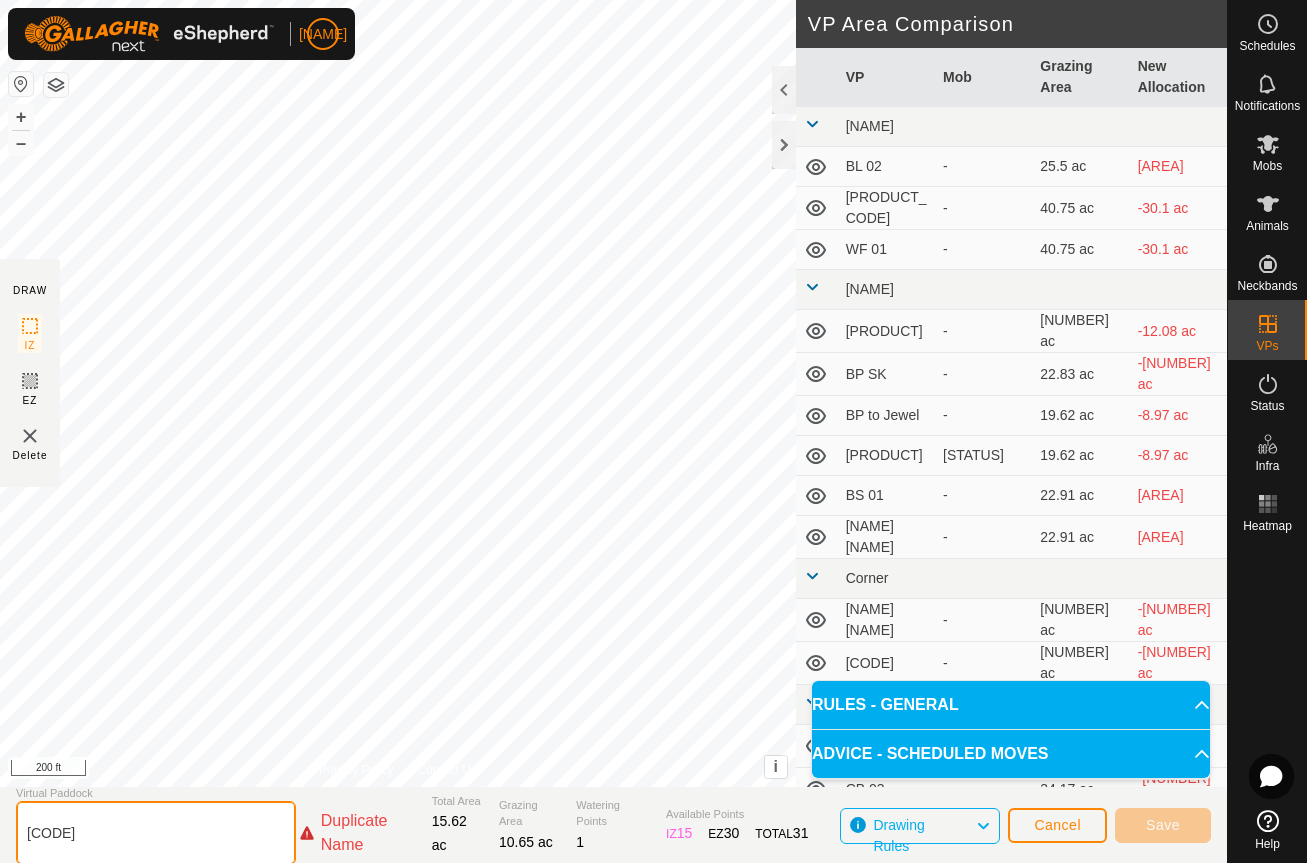 drag, startPoint x: 78, startPoint y: 833, endPoint x: -8, endPoint y: 842, distance: 86.46965 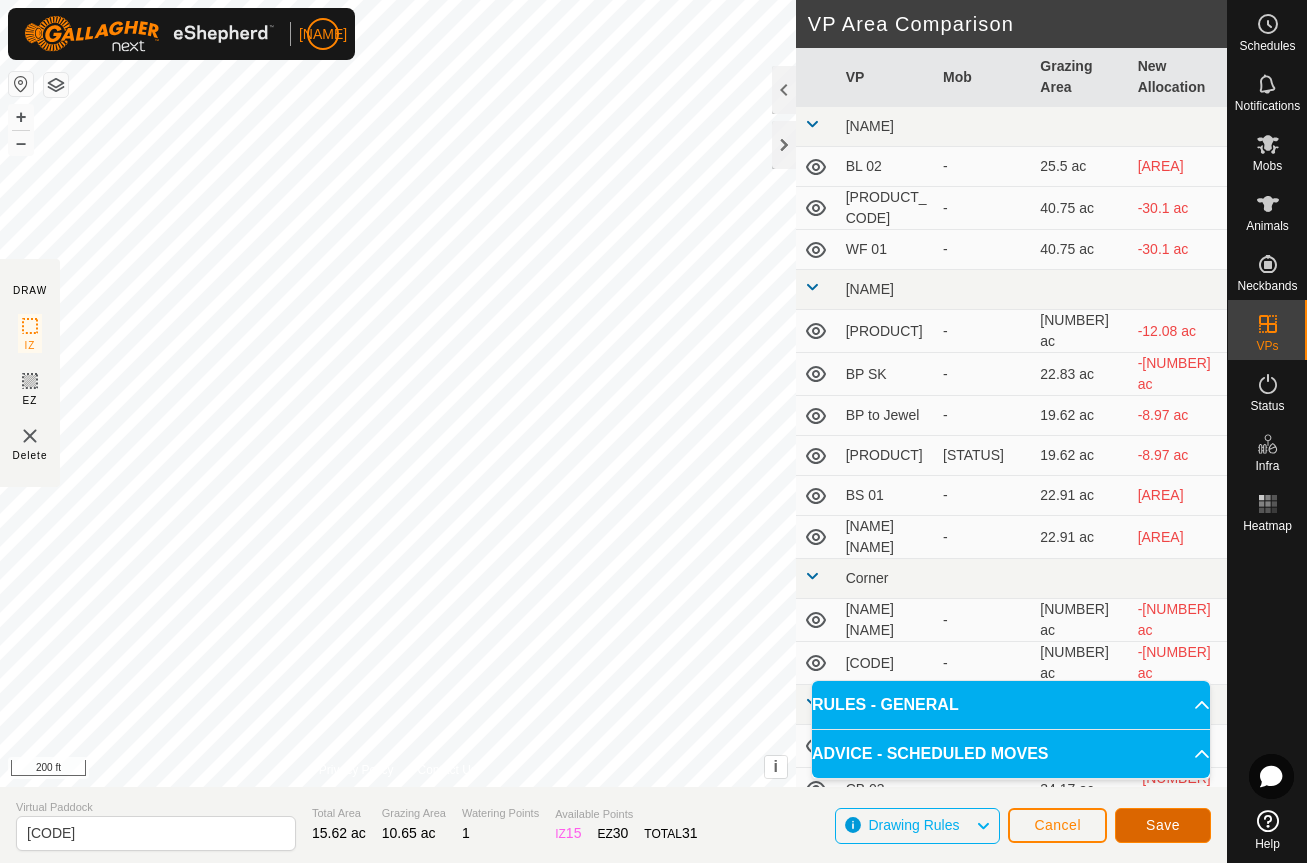 click on "Save" 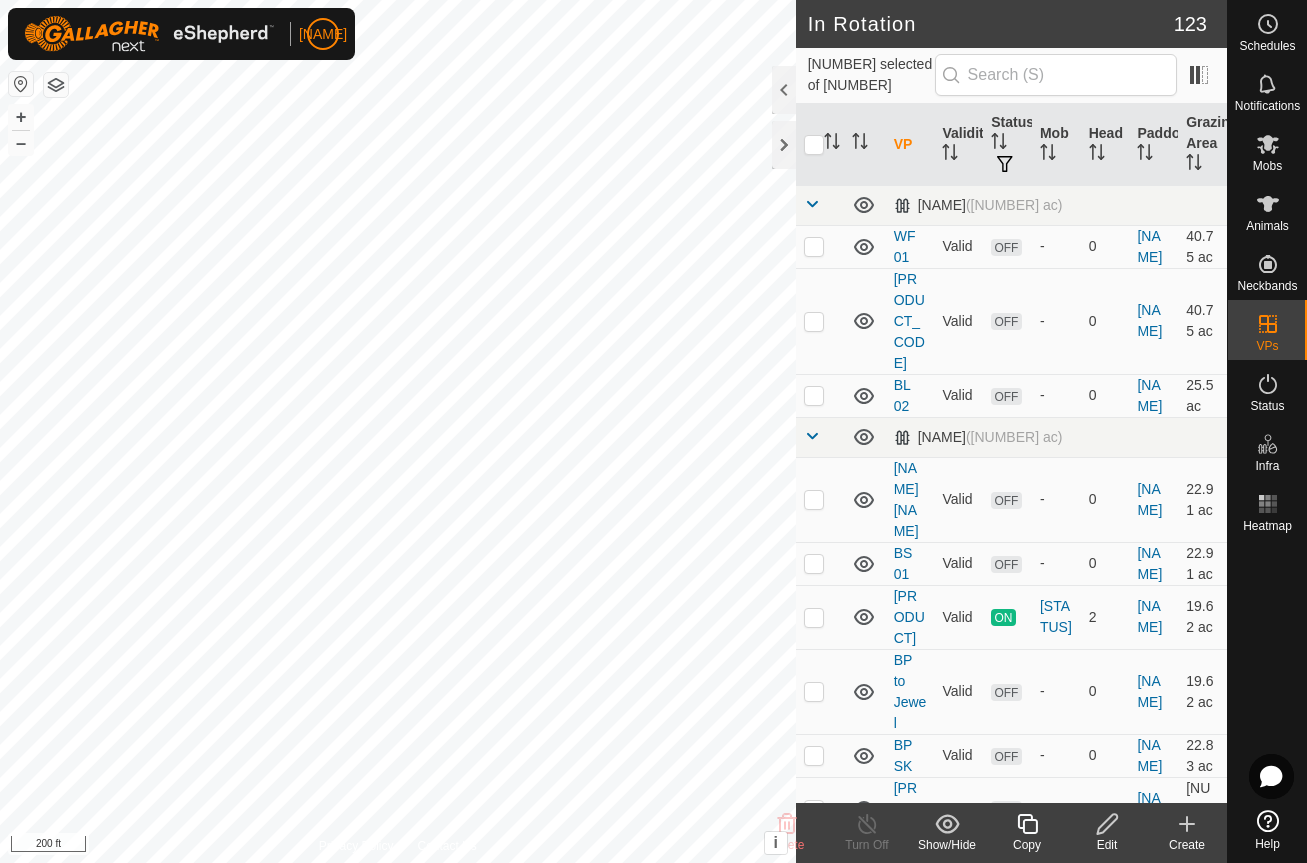 click 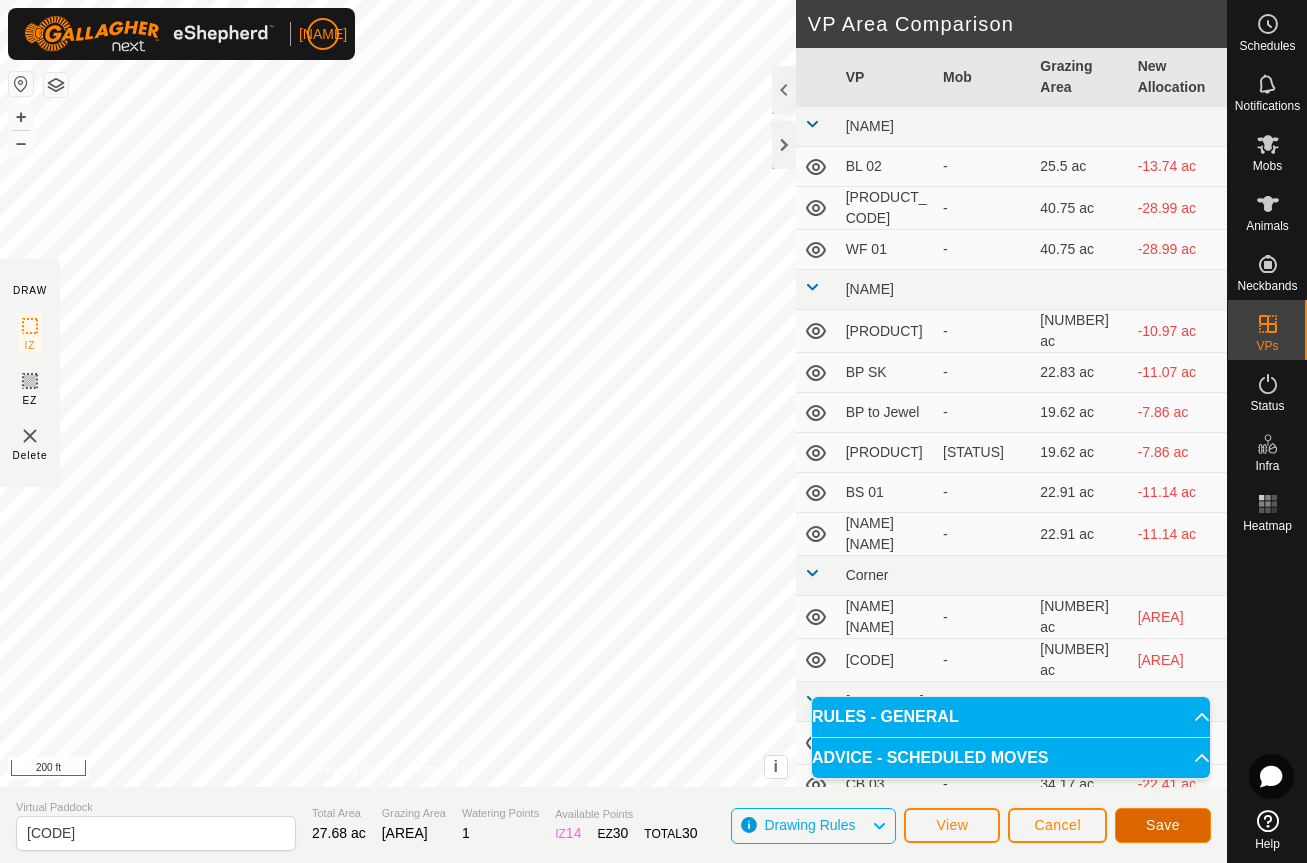 click on "Save" 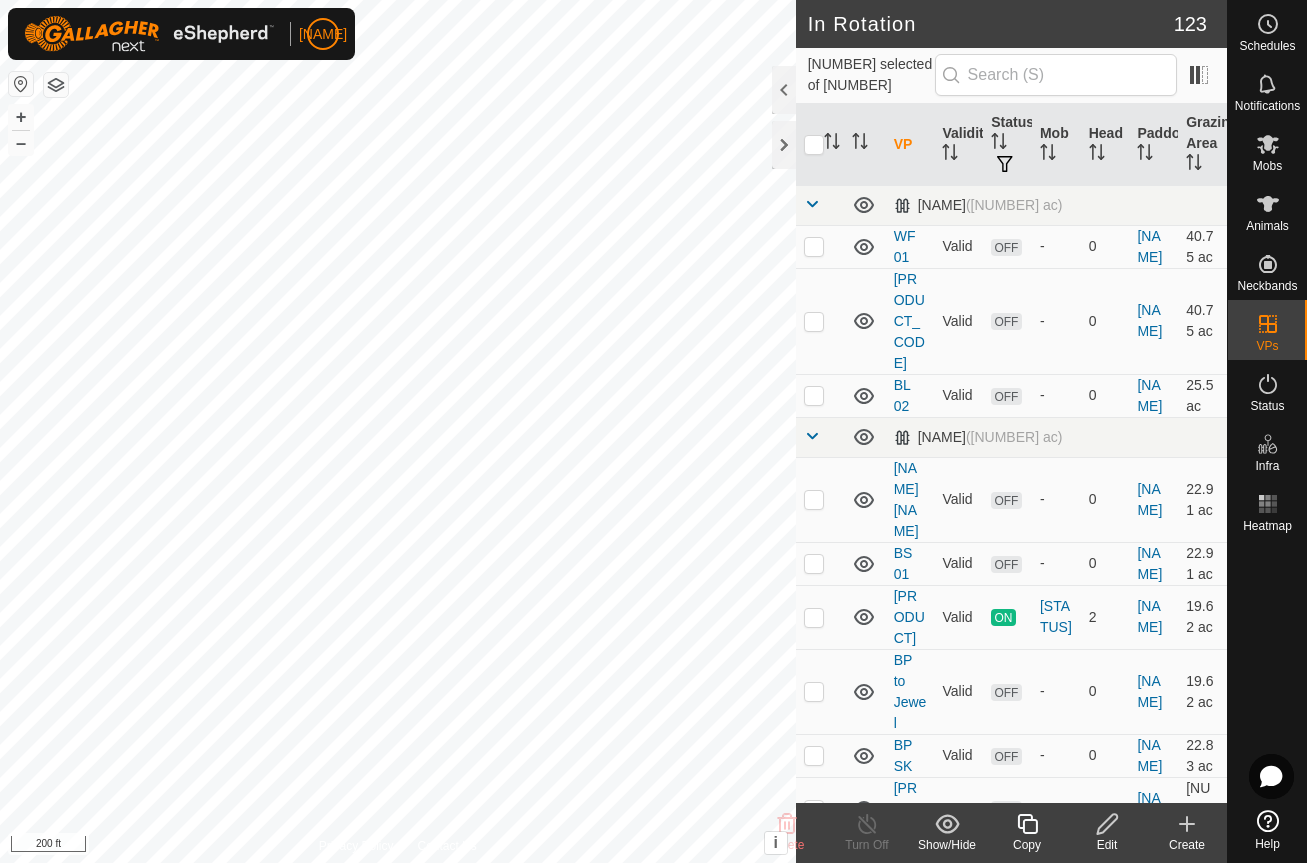 click 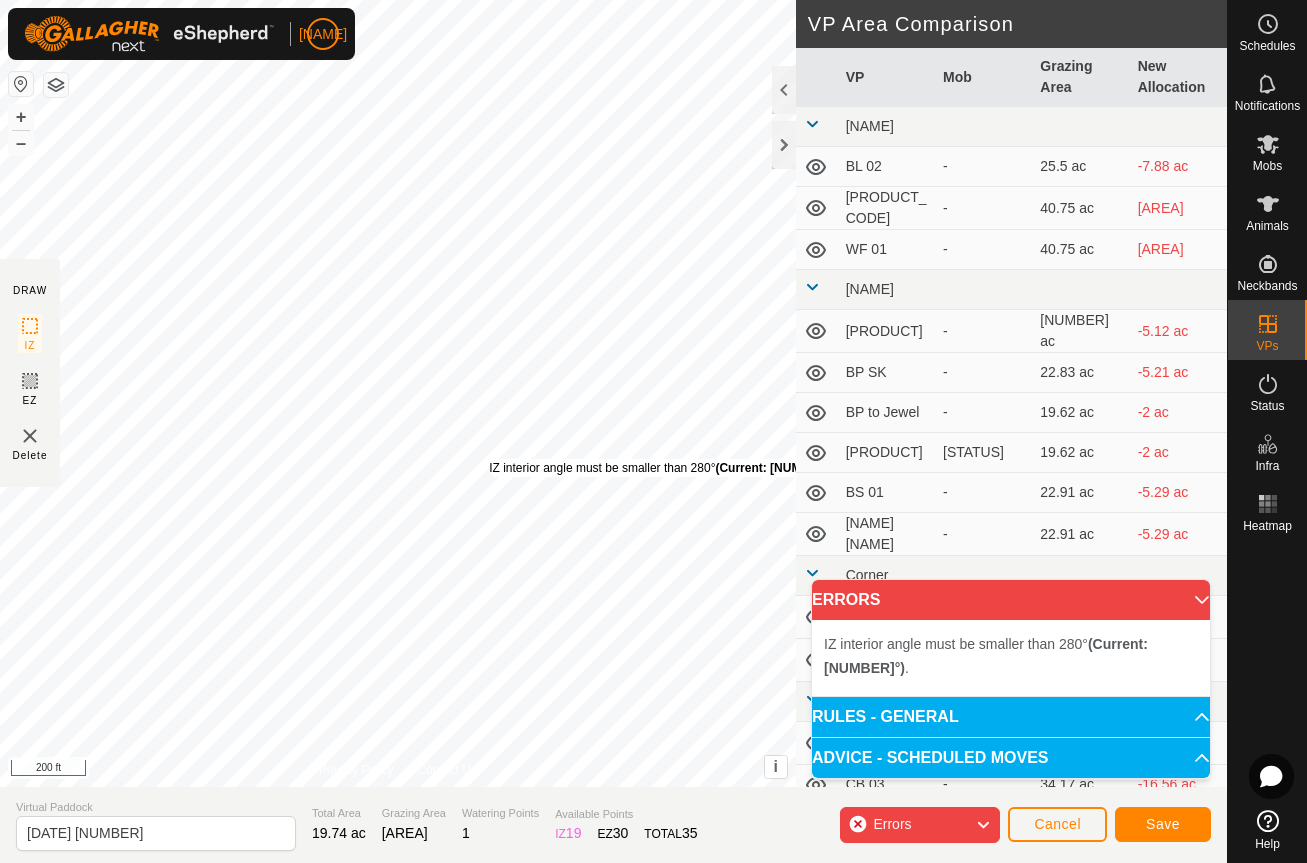 click on "[CODE] interior angle must be smaller than [ANGLE]°  (Current: [TEMPERATURE]°) ." at bounding box center [666, 468] 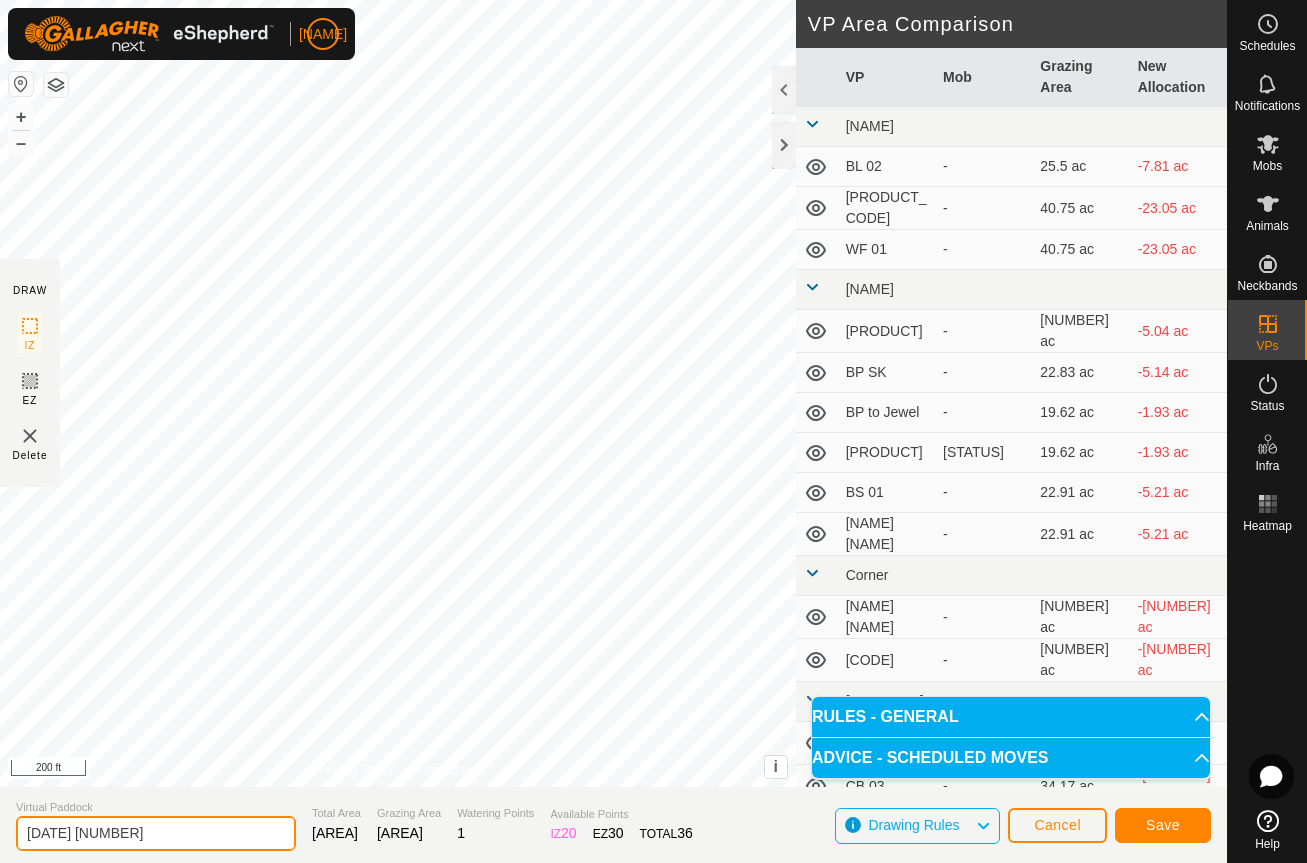drag, startPoint x: 186, startPoint y: 840, endPoint x: 1, endPoint y: 844, distance: 185.04324 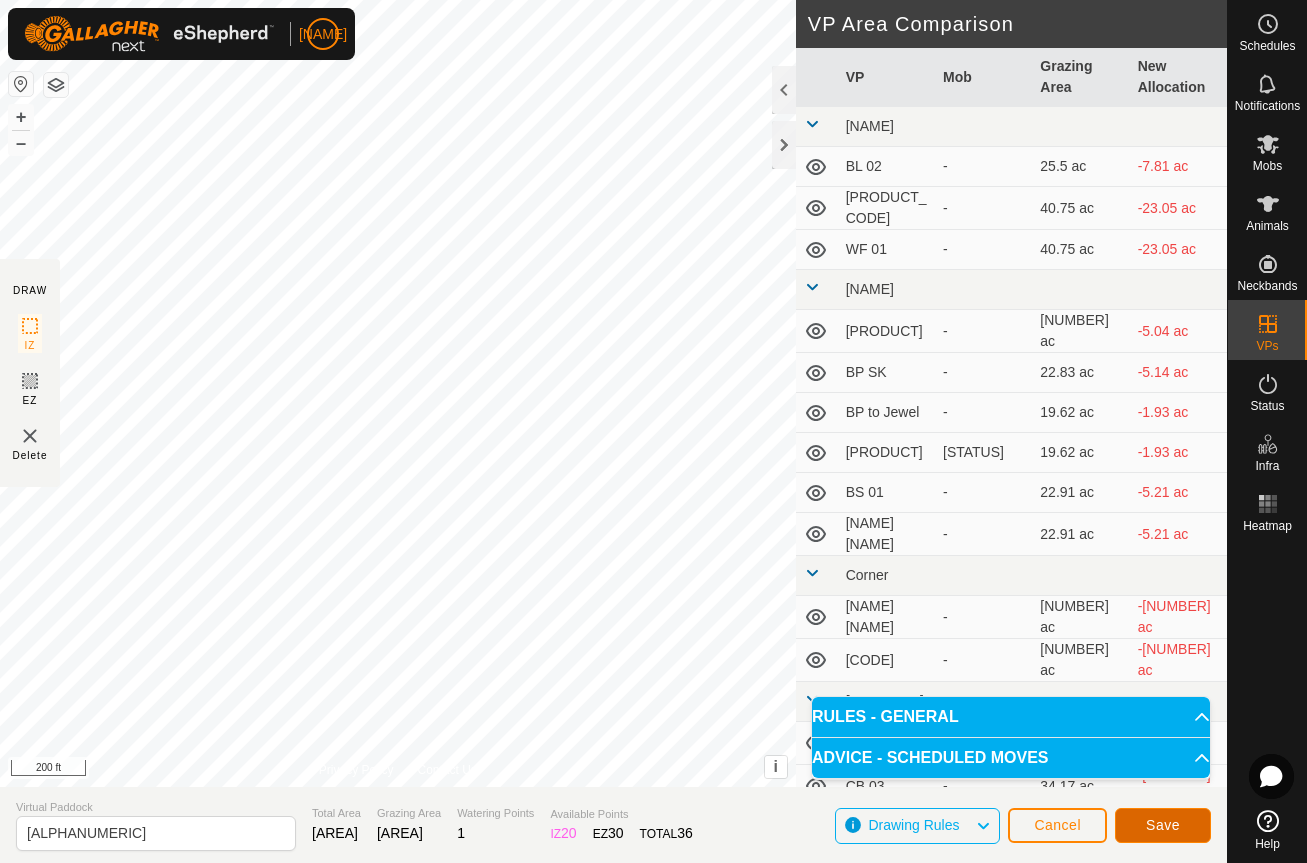 click on "Save" 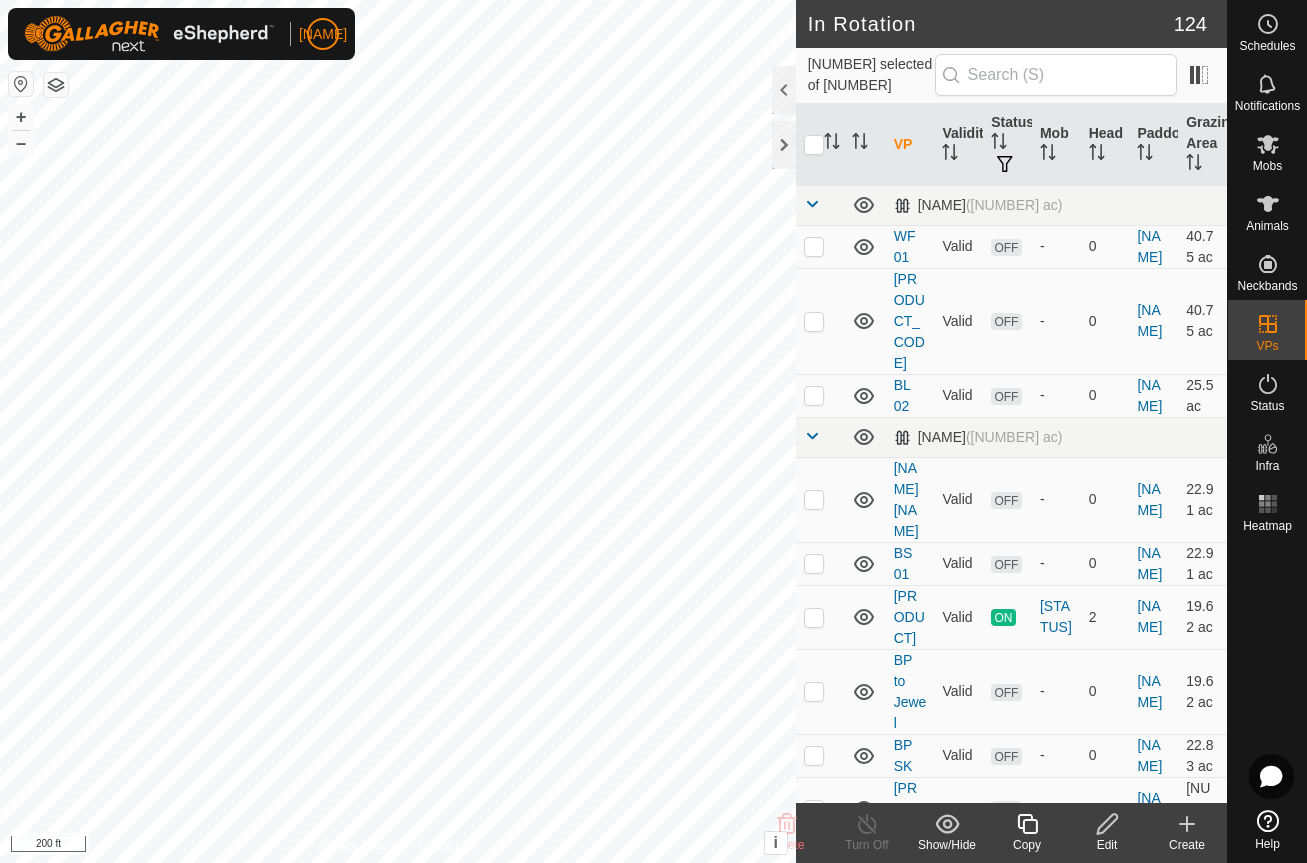 click 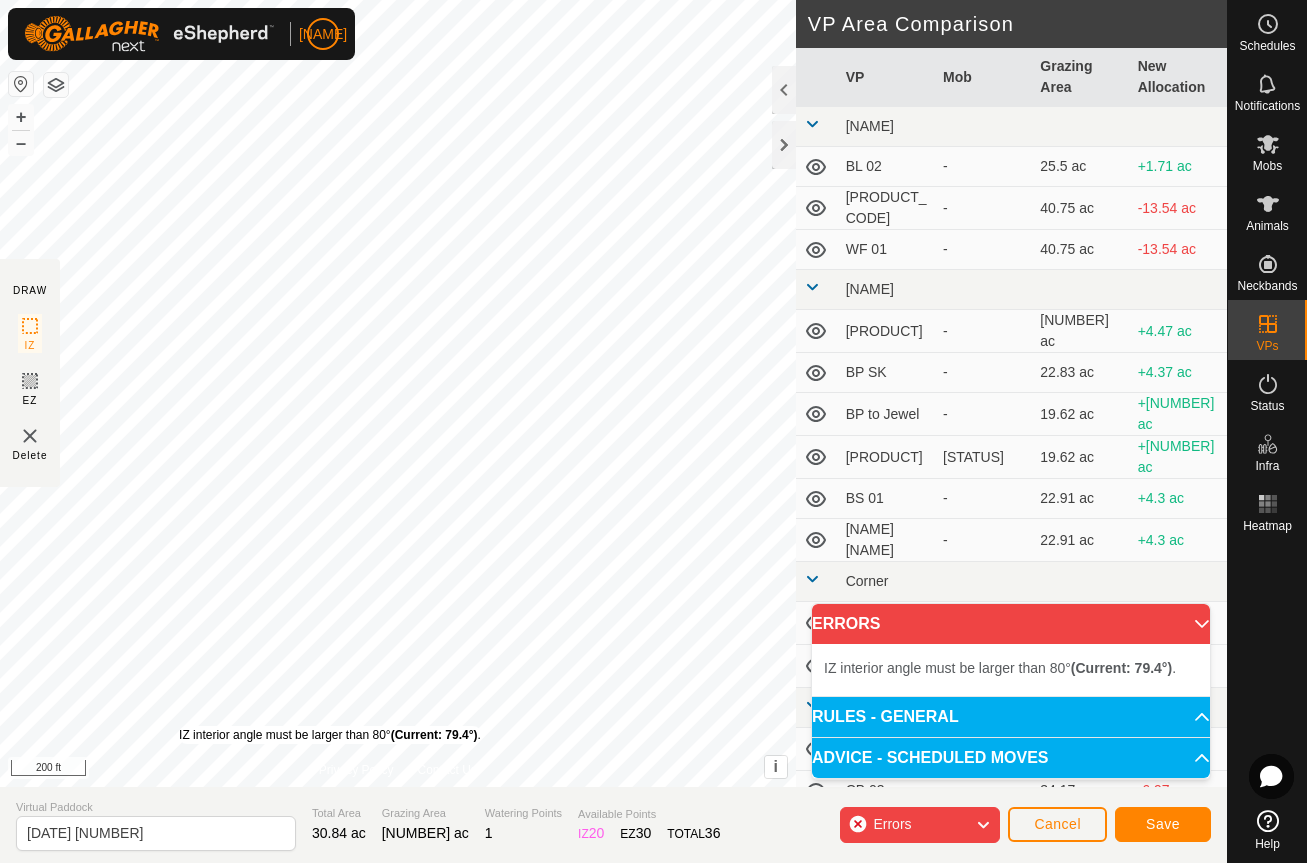 click on "IZ interior angle must be larger than [NUMBER]°  (Current: [NUMBER]°) . + – ⇧ i This application includes HERE Maps. © [YEAR] HERE. All rights reserved. [NUMBER] ft" at bounding box center (398, 393) 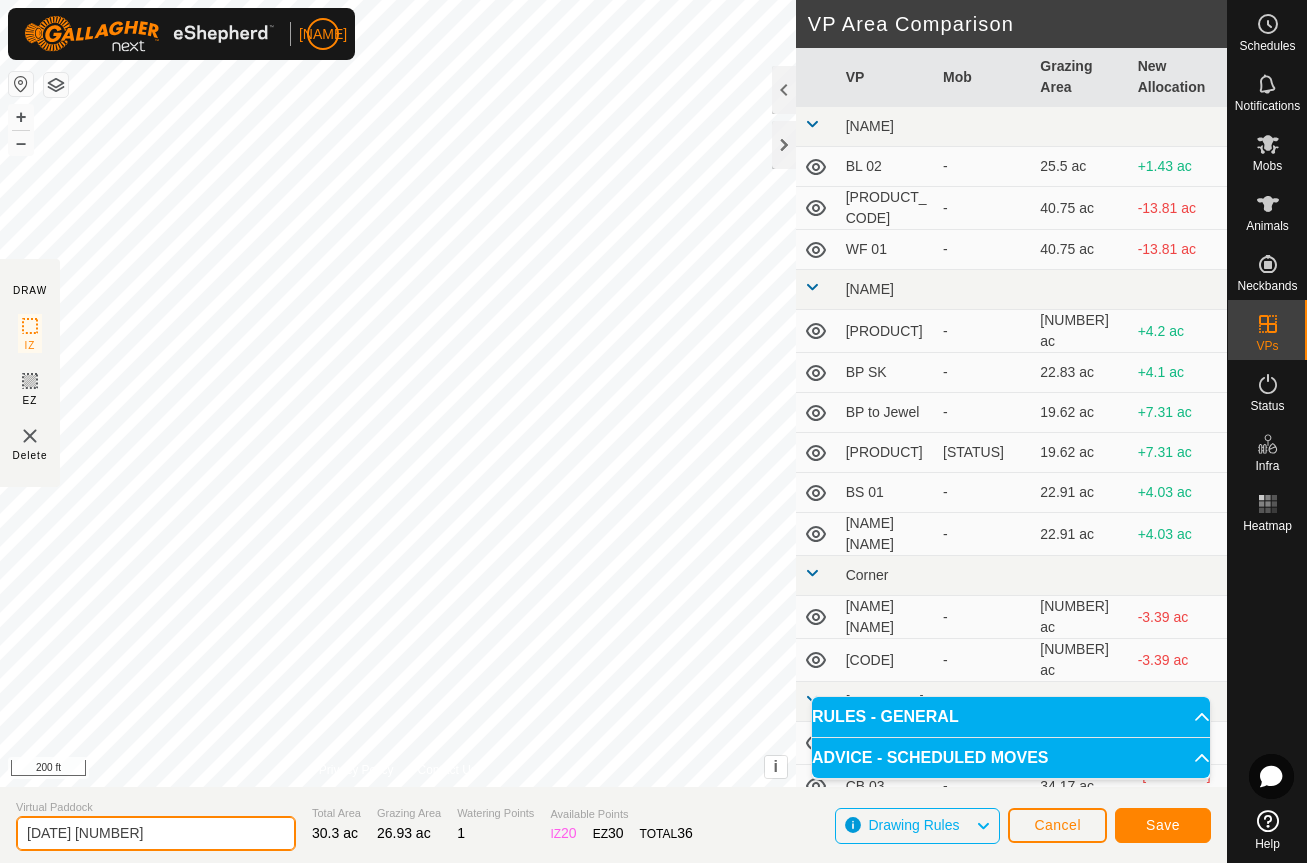 drag, startPoint x: 199, startPoint y: 837, endPoint x: -86, endPoint y: 794, distance: 288.22562 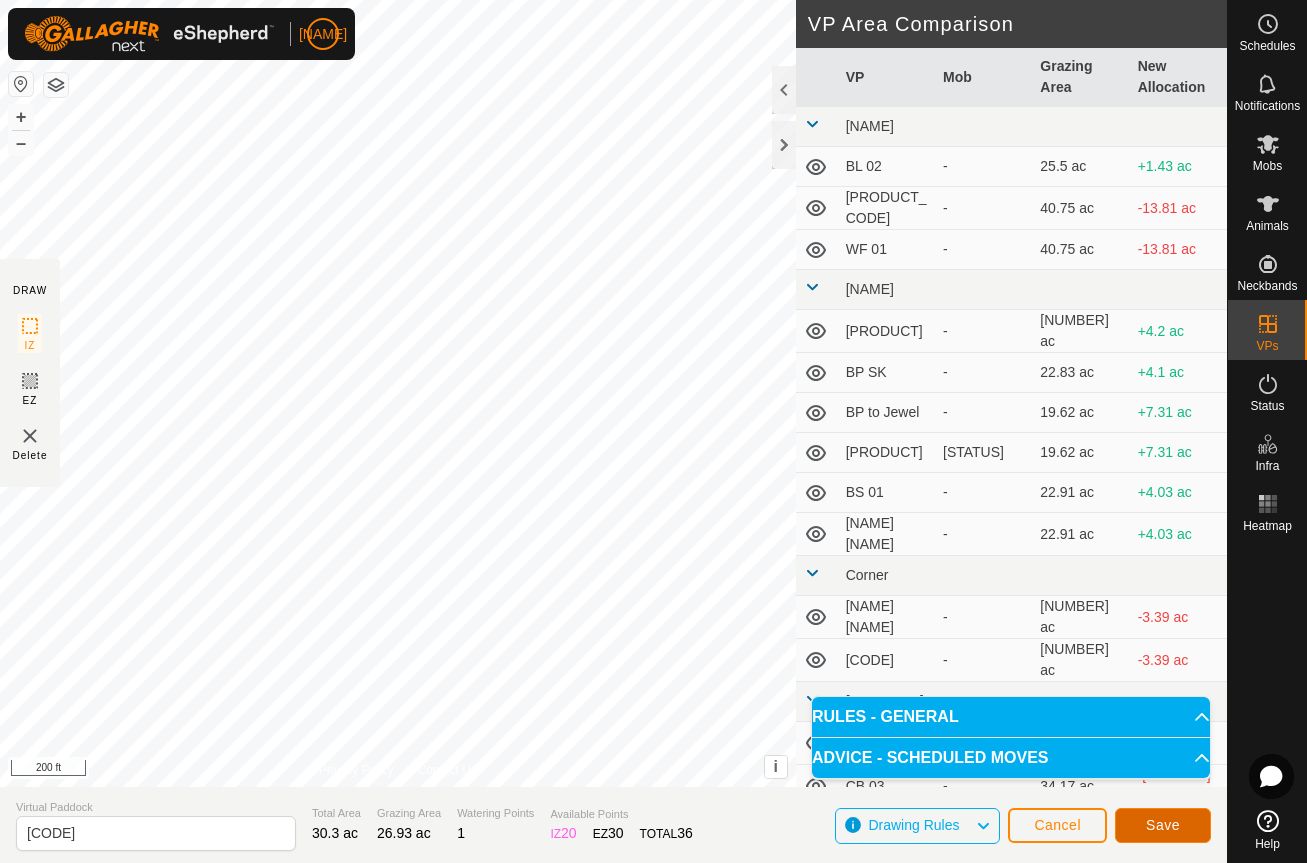click on "Save" 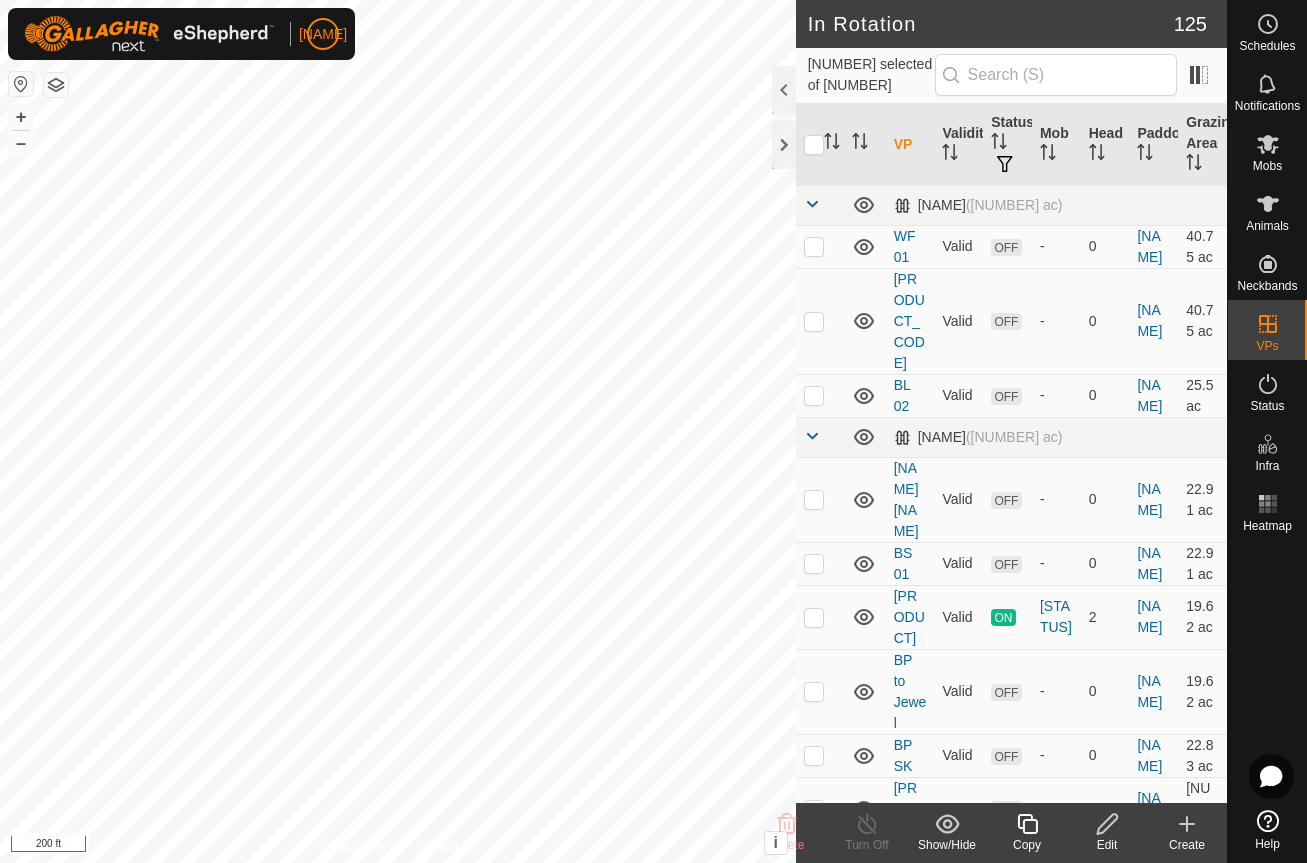 click 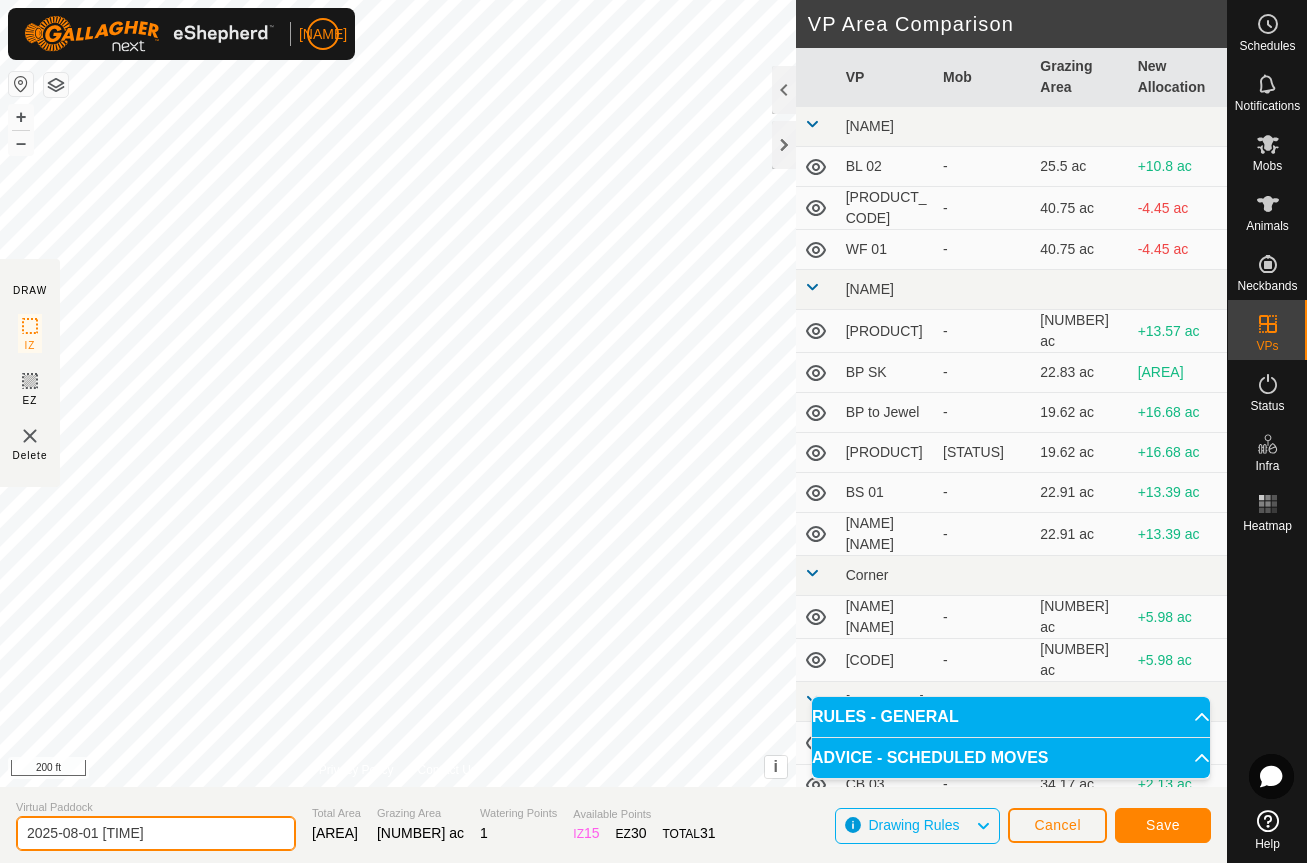 click on "2025-08-01 [TIME]" 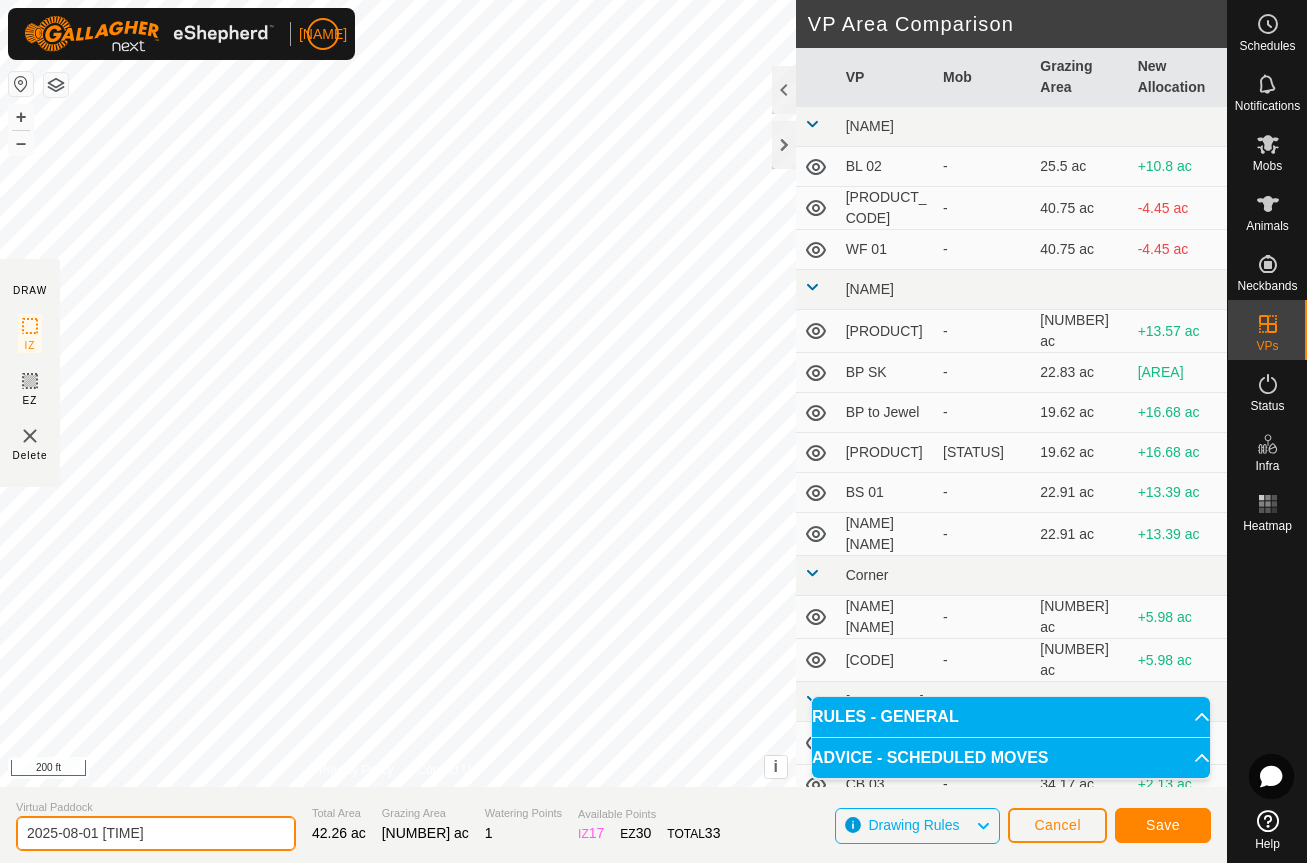 drag, startPoint x: 172, startPoint y: 833, endPoint x: -32, endPoint y: 824, distance: 204.19843 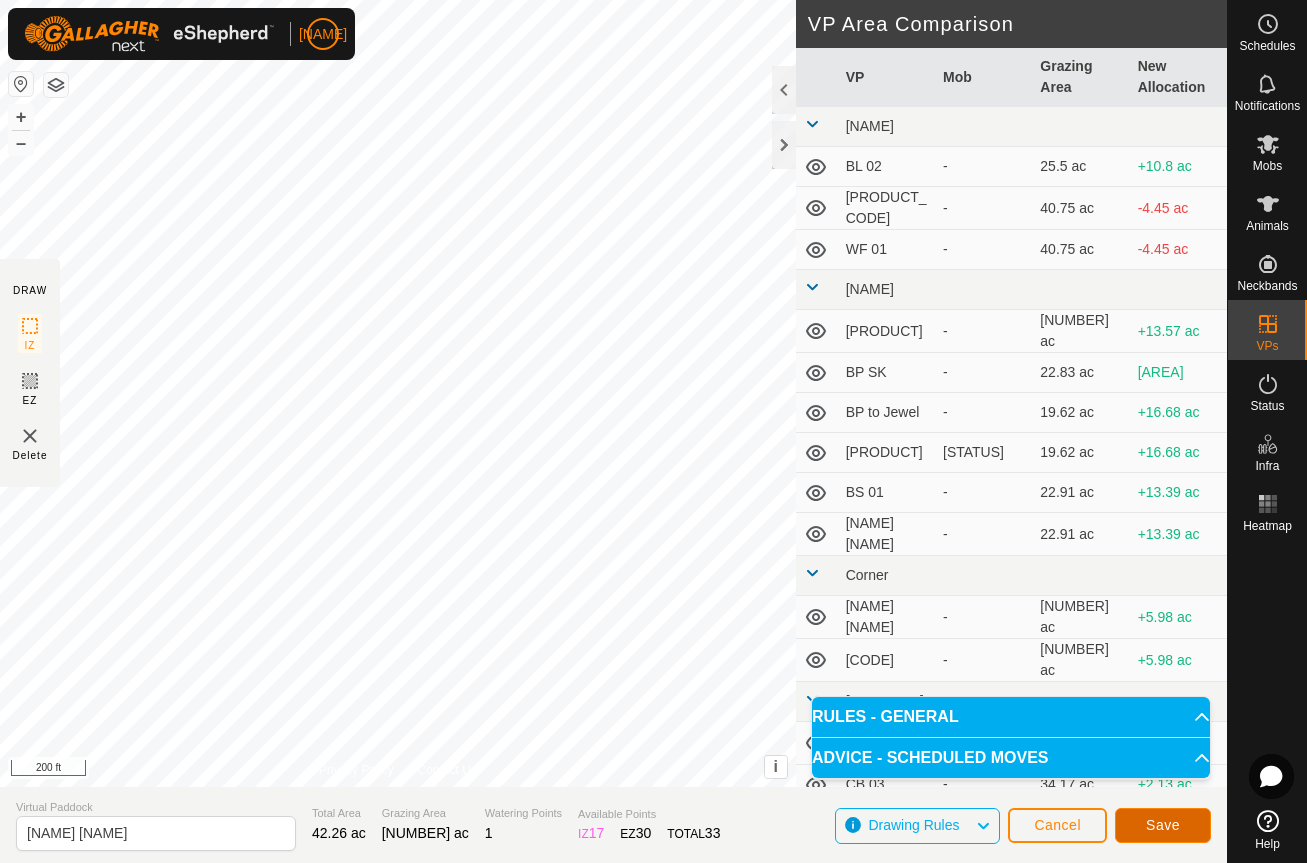 click on "Save" 